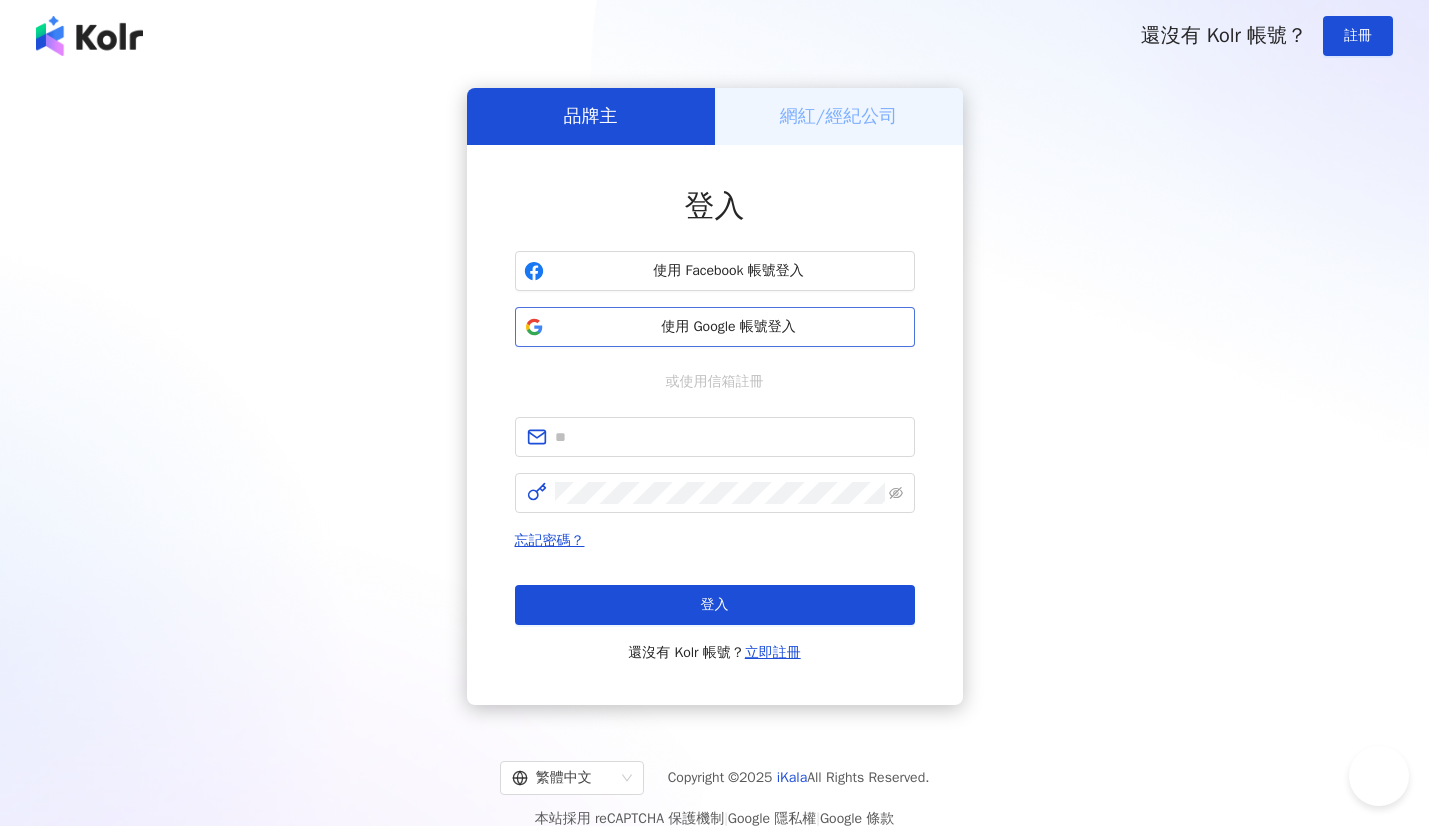 scroll, scrollTop: 0, scrollLeft: 0, axis: both 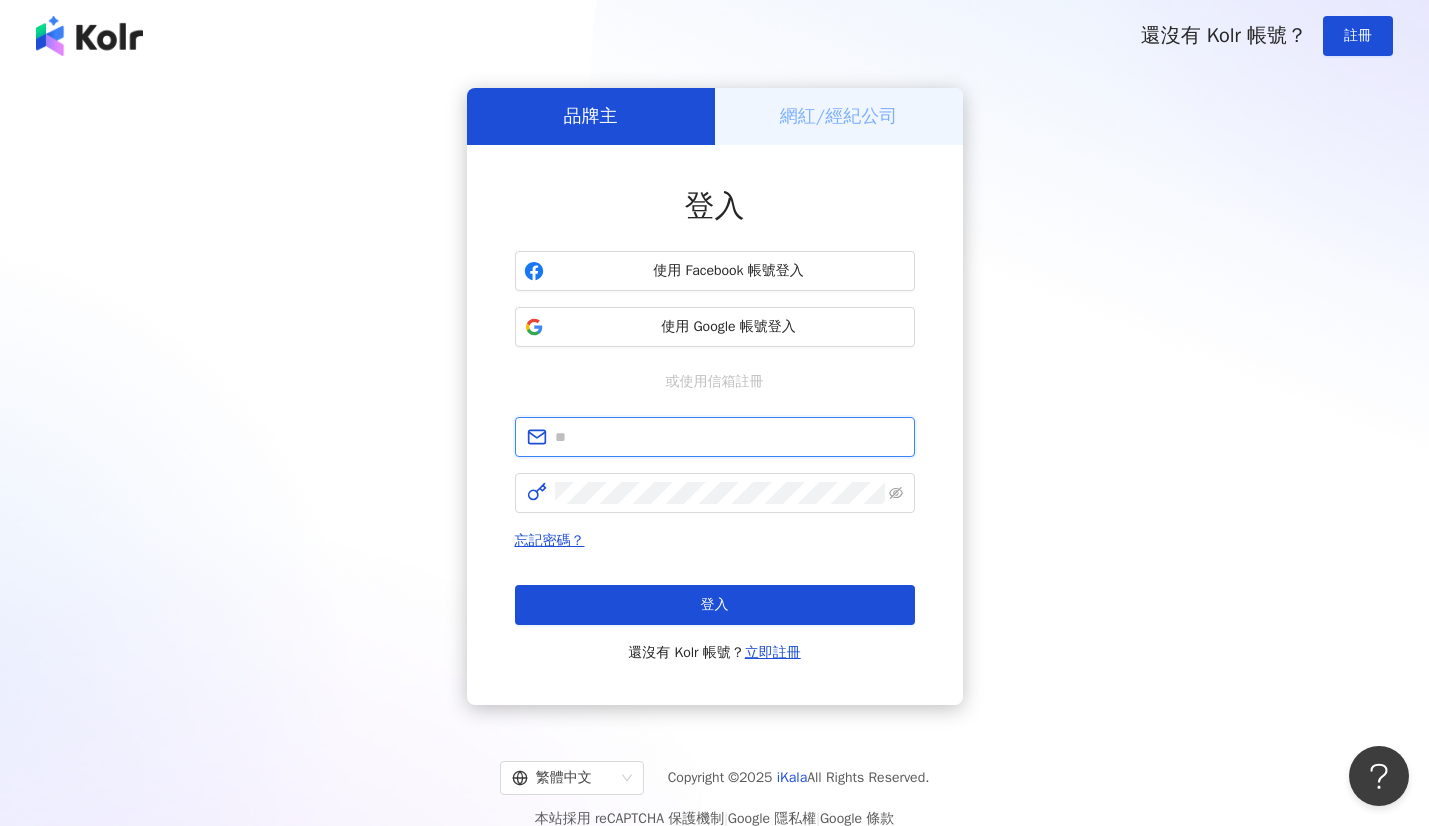 click at bounding box center [729, 437] 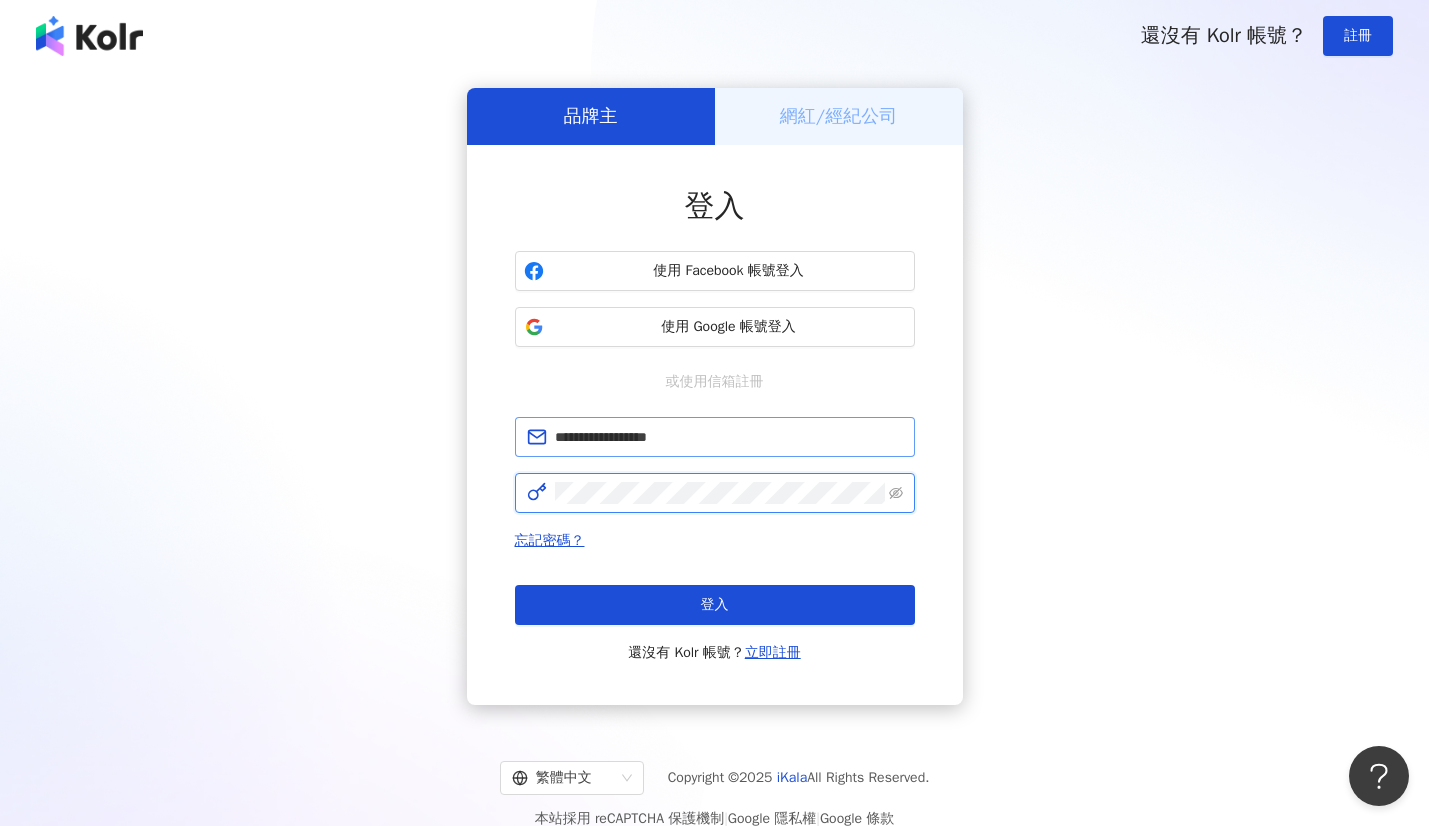 click on "登入" at bounding box center [715, 605] 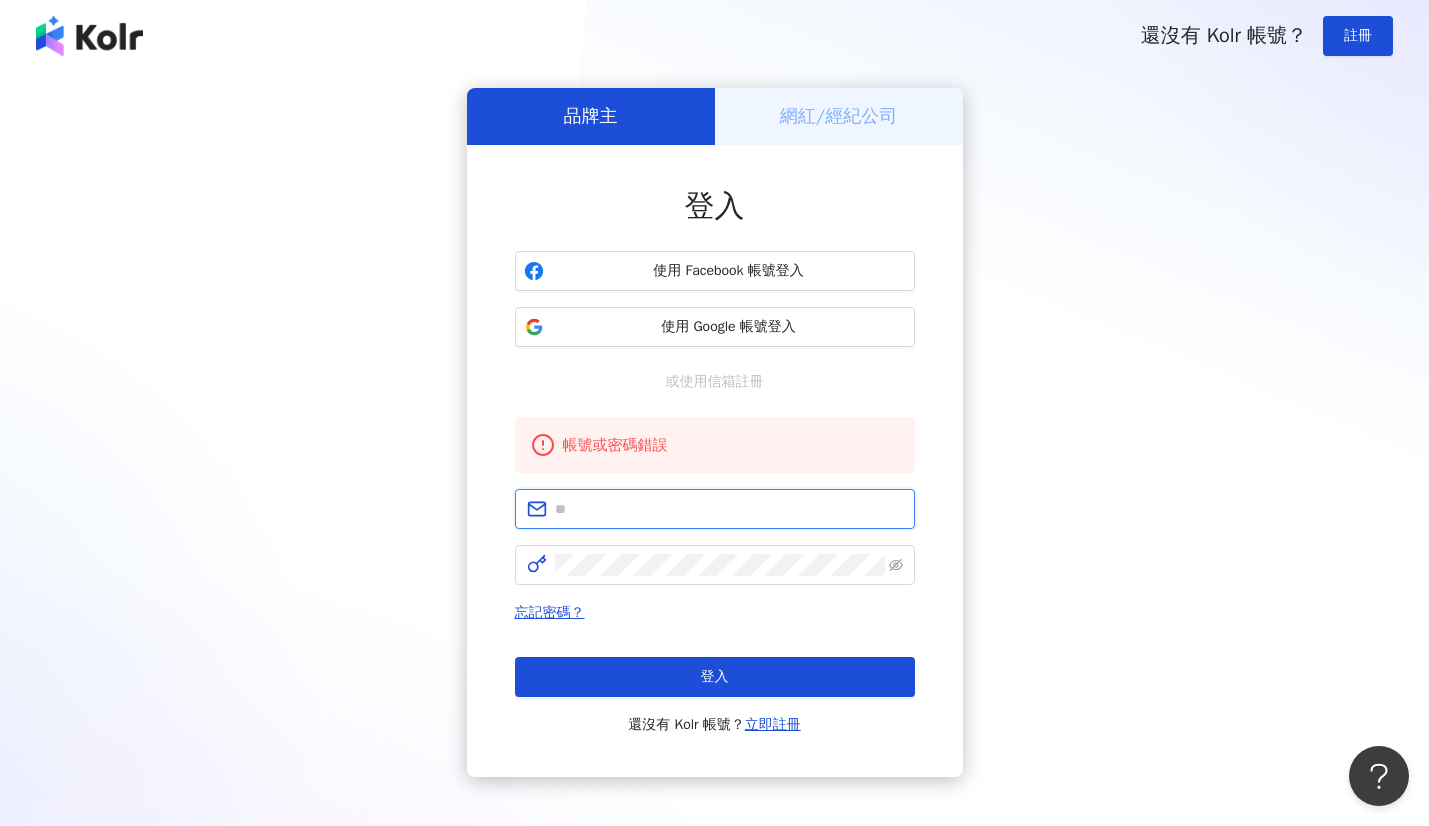 click at bounding box center (729, 509) 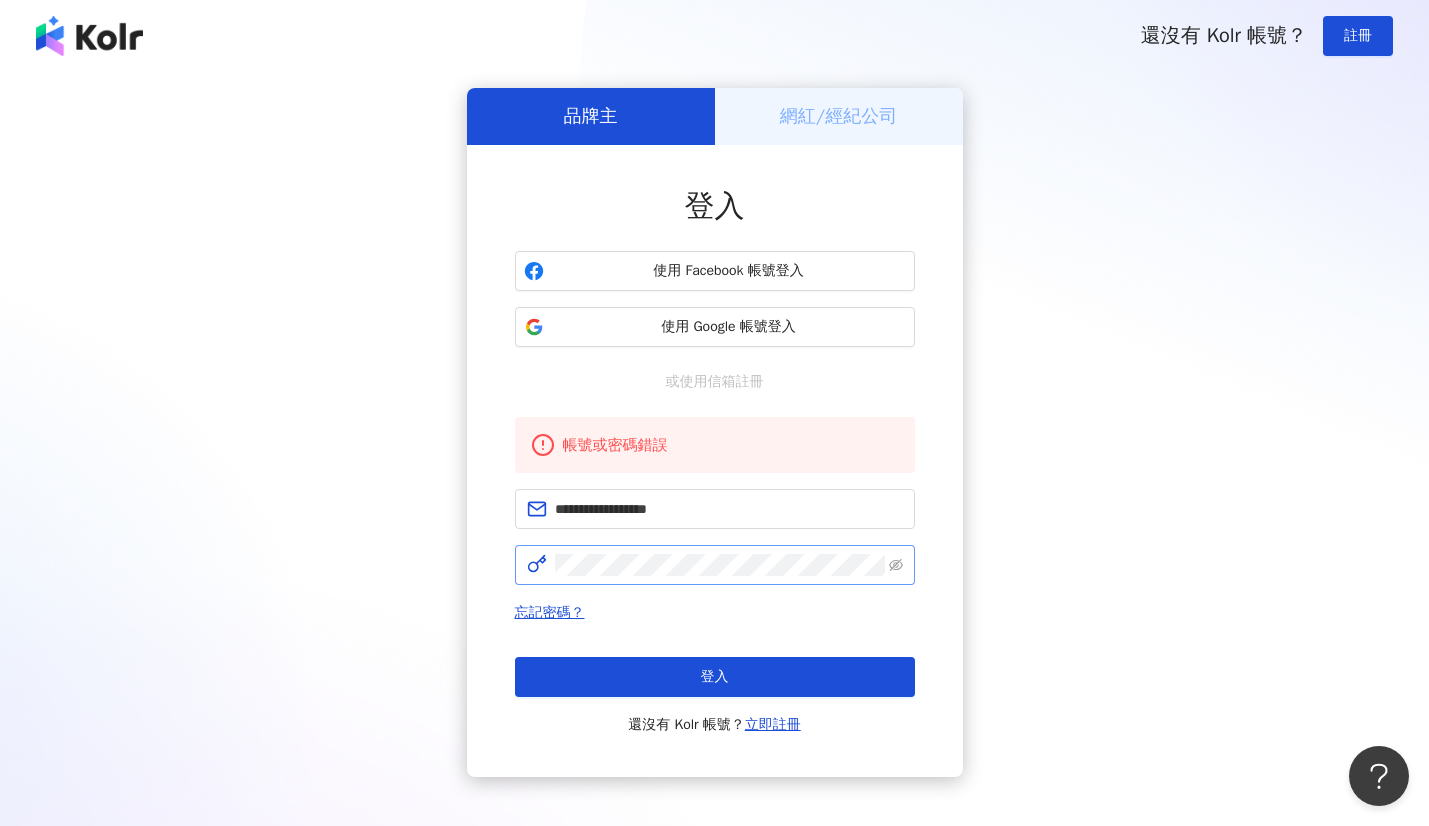 click at bounding box center (715, 565) 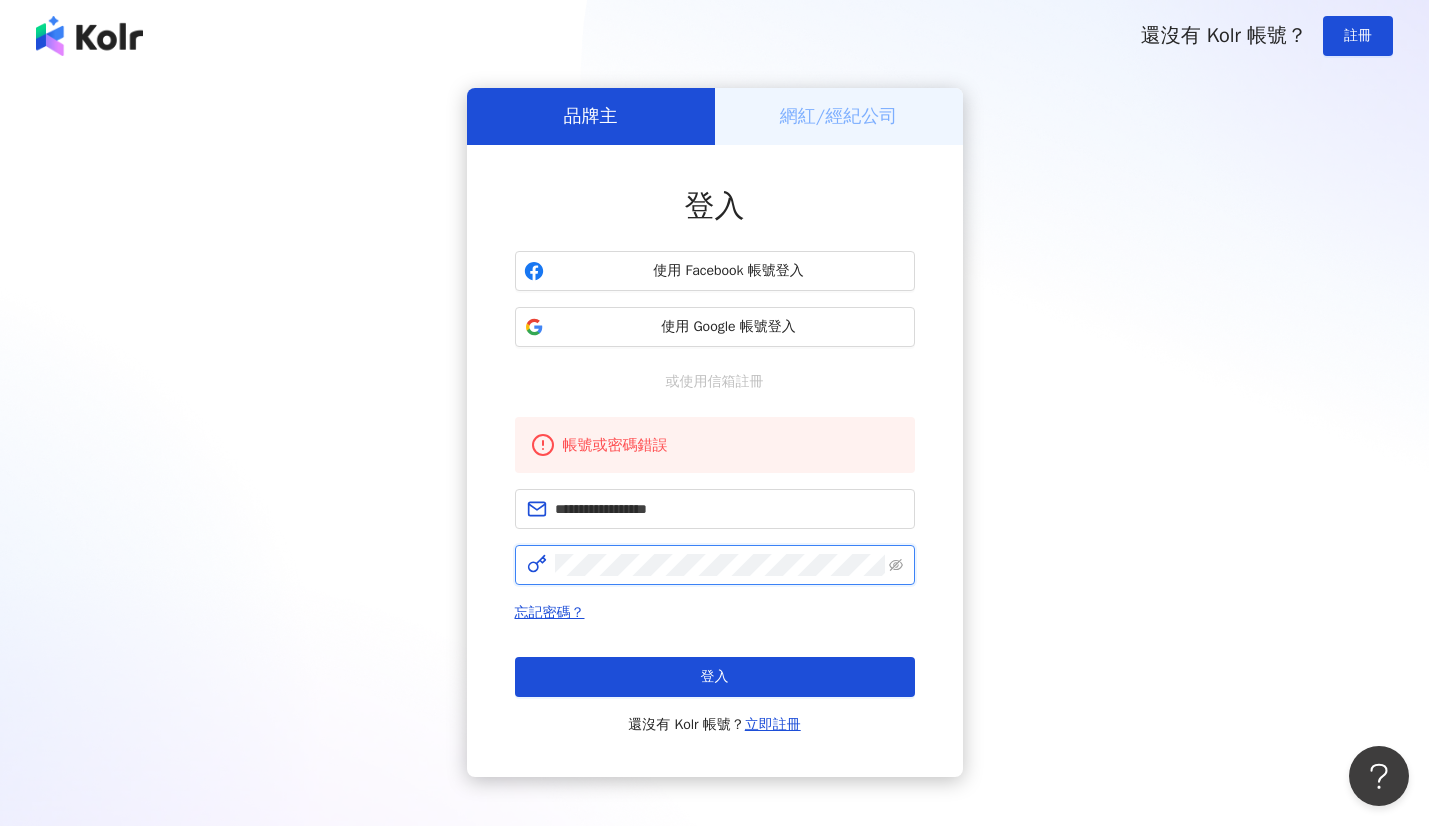 click on "登入" at bounding box center (715, 677) 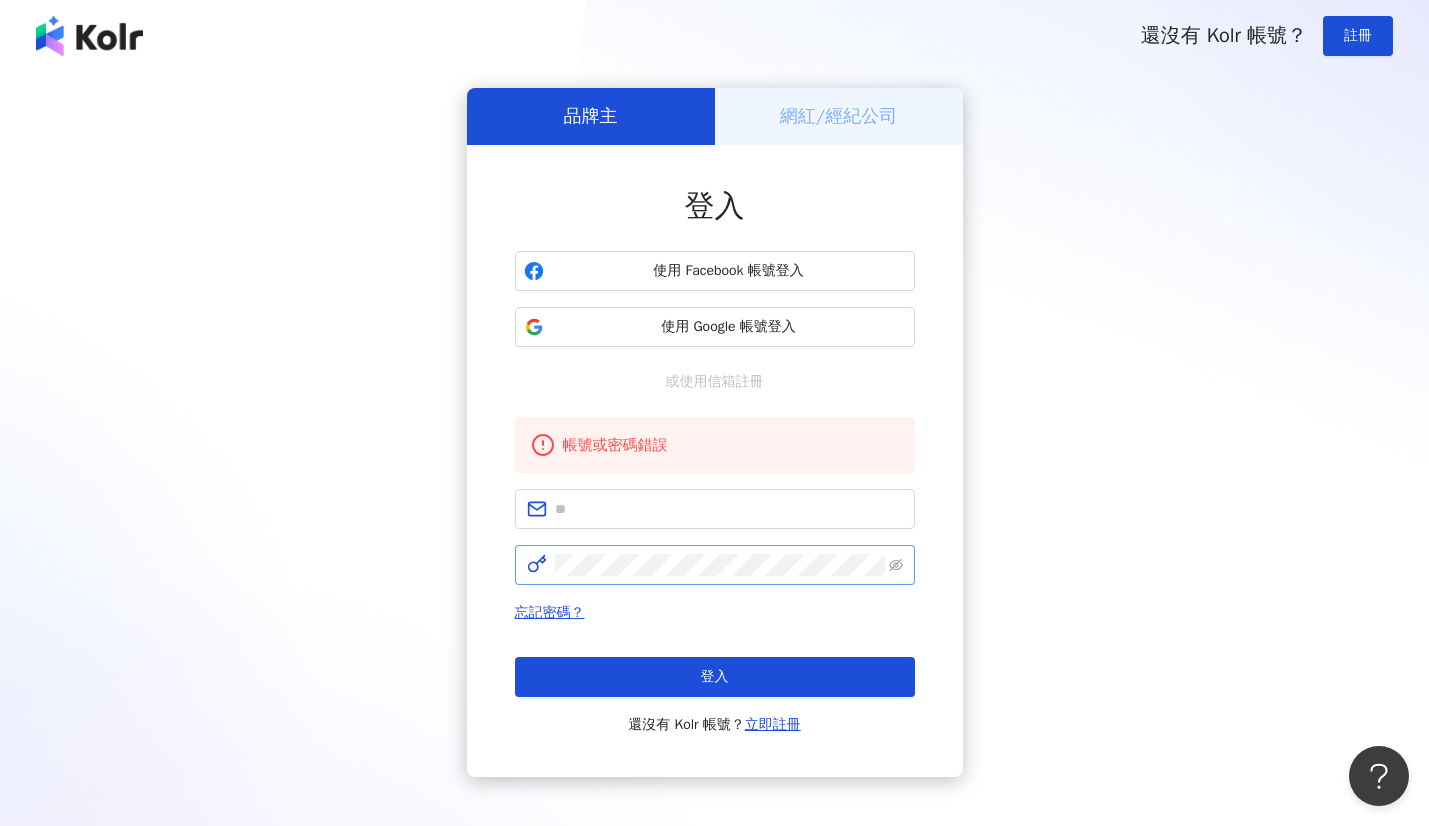 click at bounding box center [715, 565] 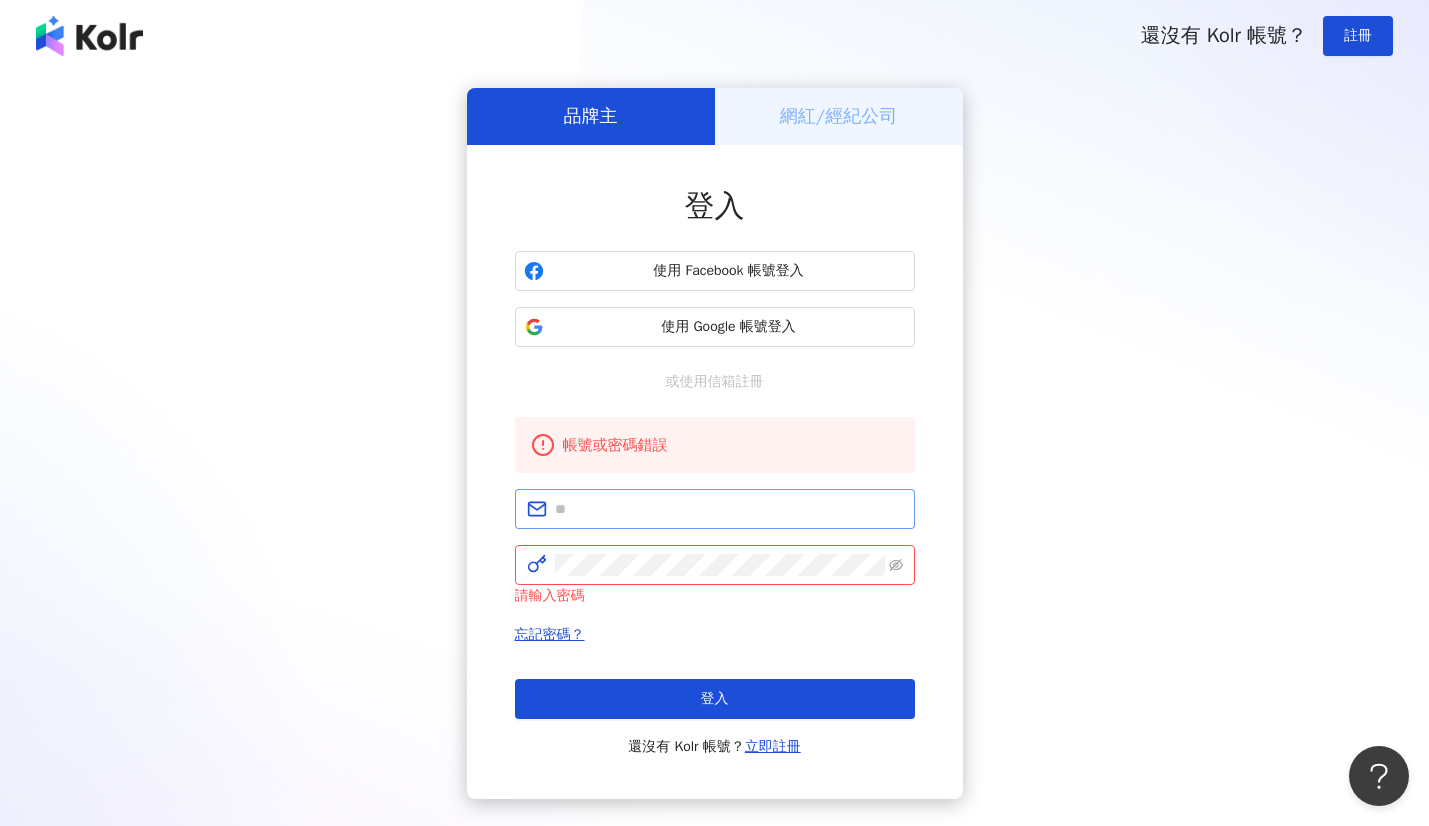 click at bounding box center (715, 509) 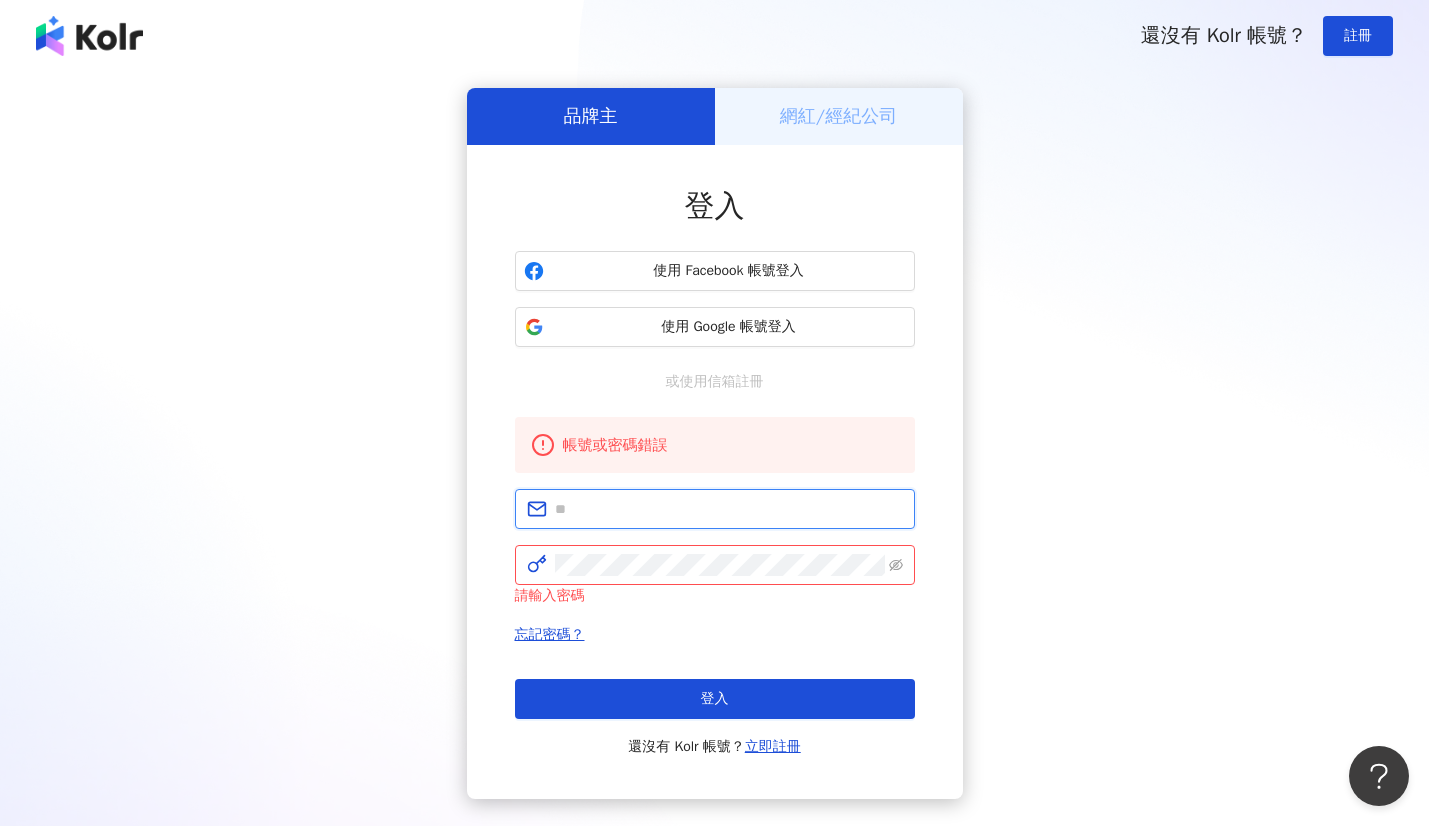 click at bounding box center (729, 509) 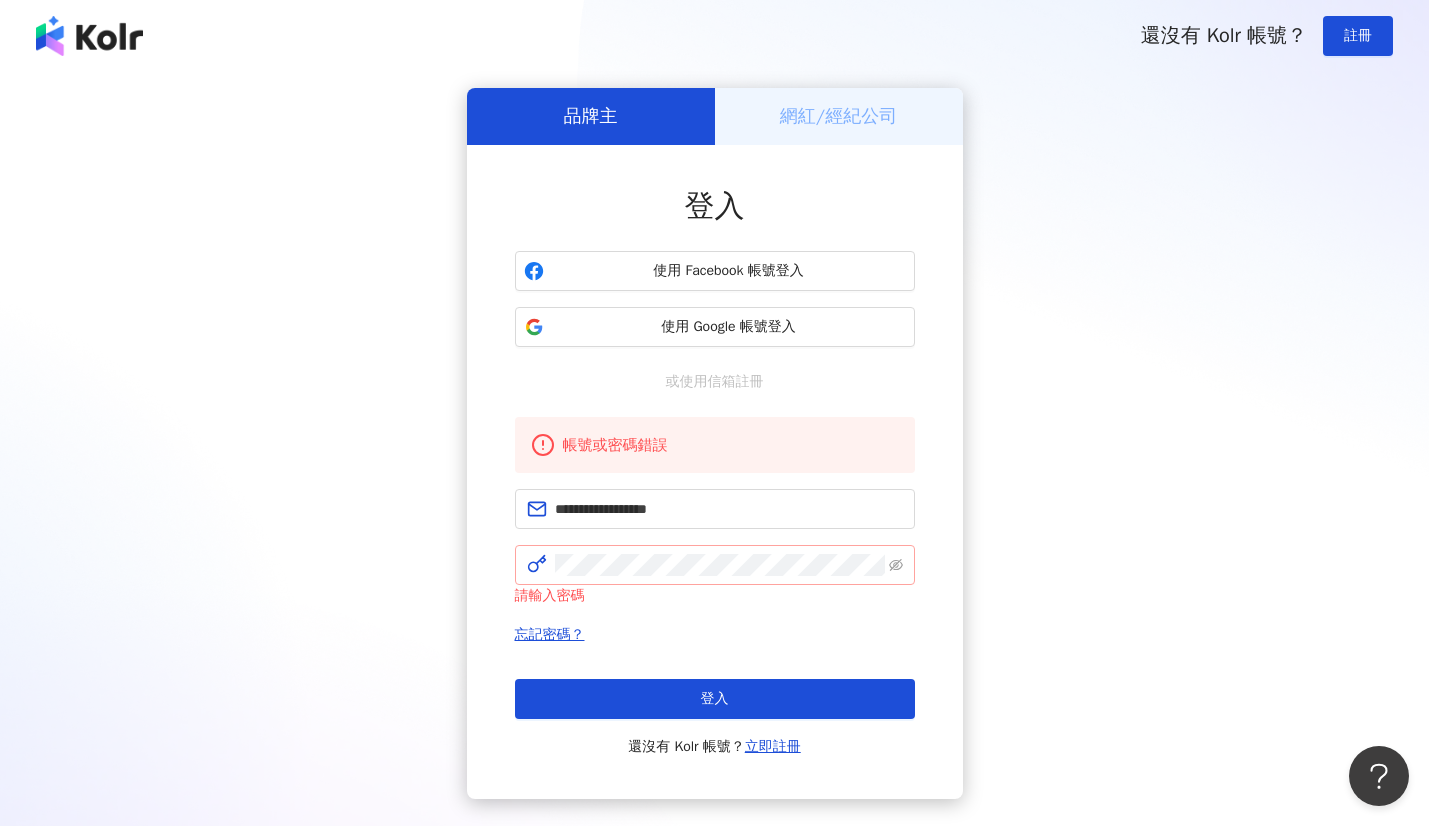 click at bounding box center (896, 565) 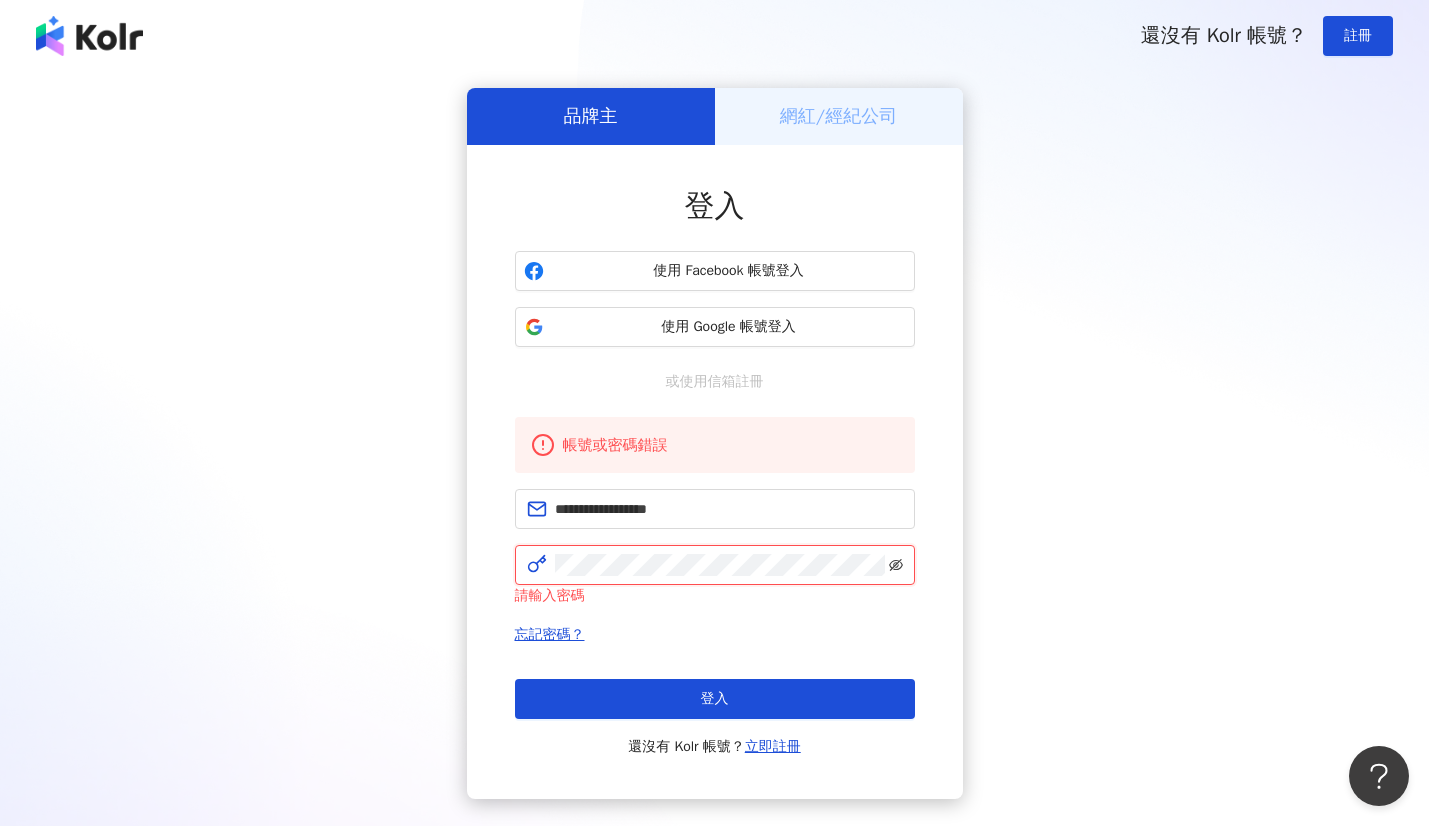 click 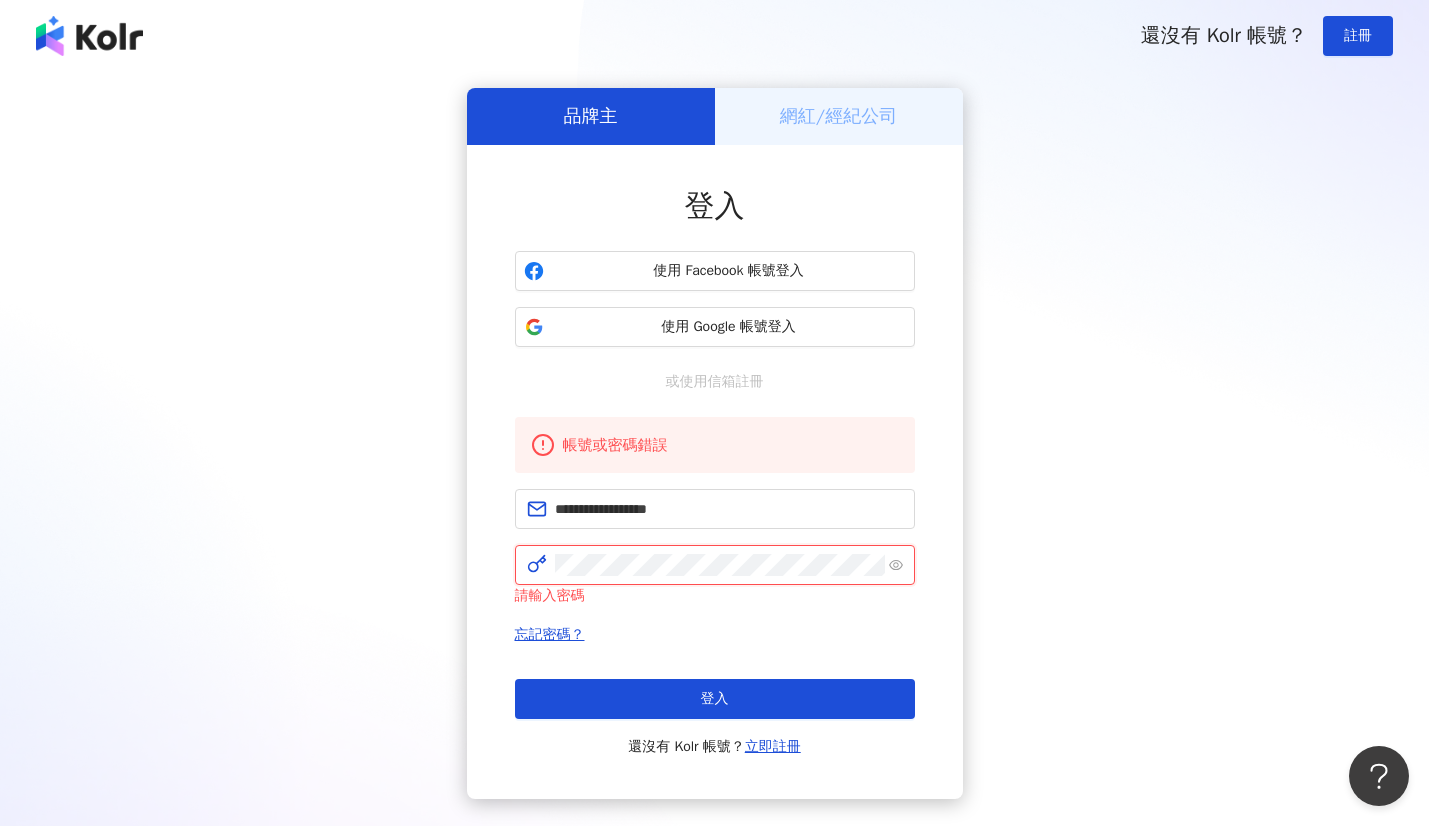 click on "登入" at bounding box center [715, 699] 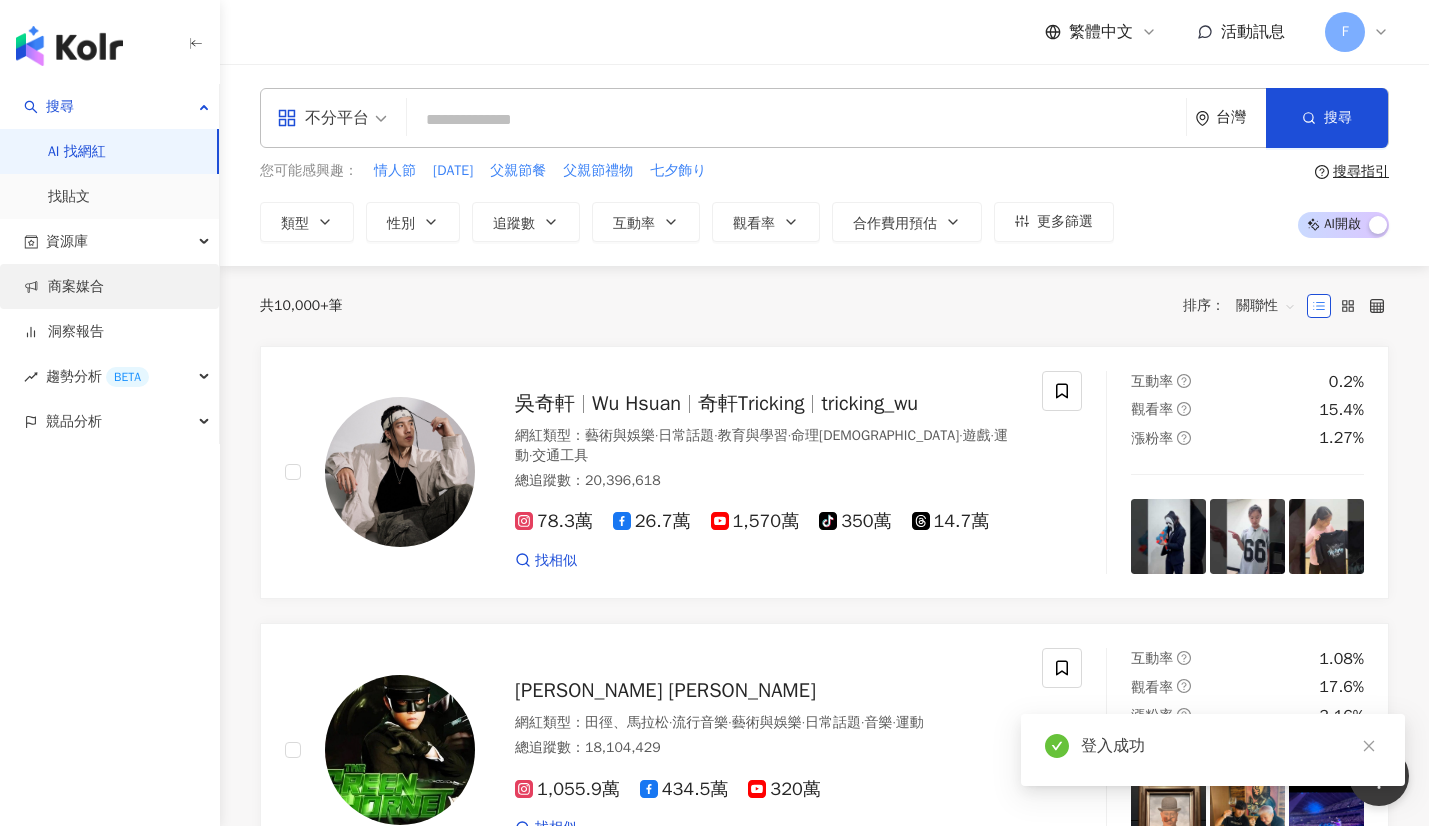 click on "商案媒合" at bounding box center (64, 287) 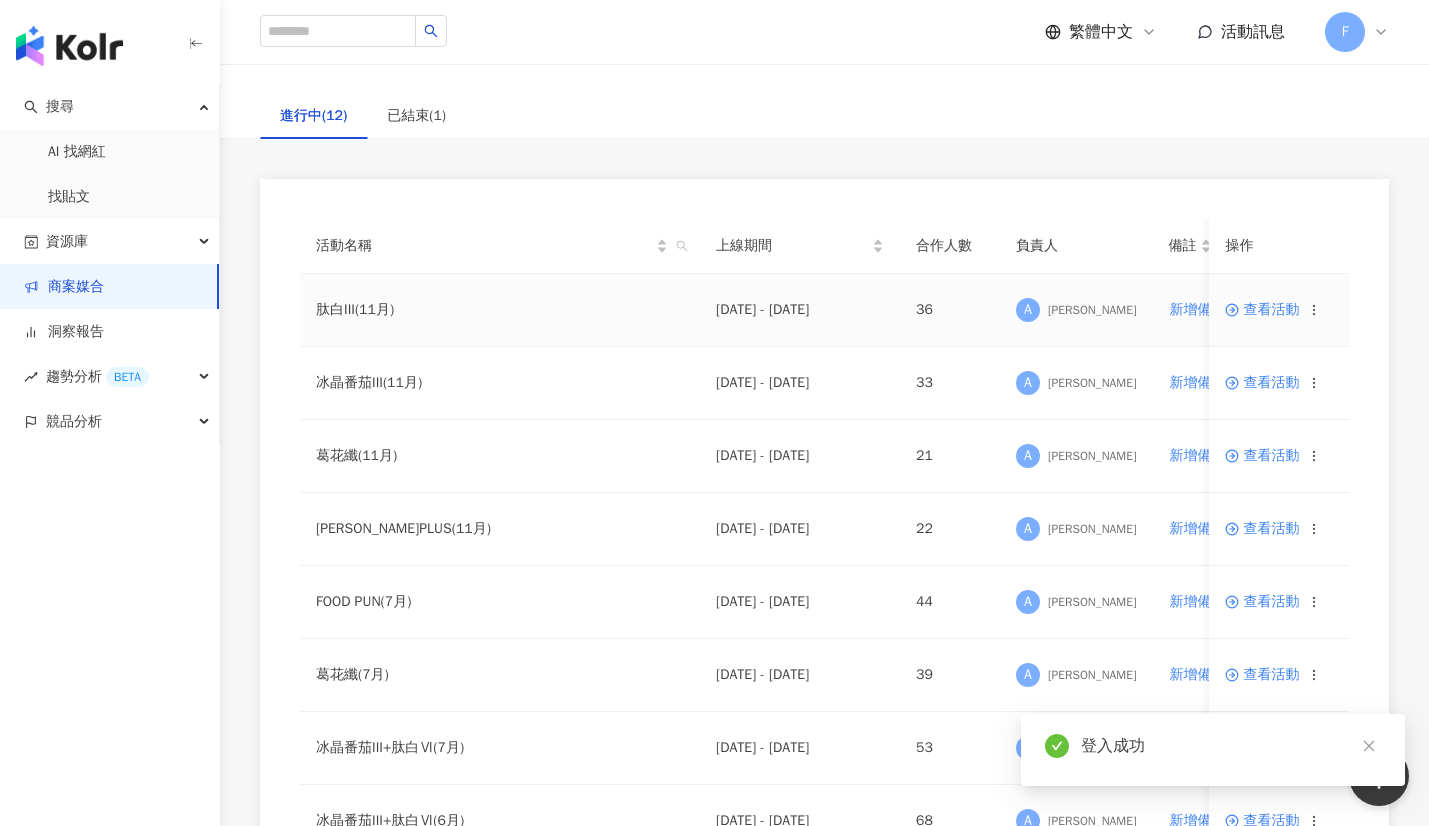 scroll, scrollTop: 200, scrollLeft: 0, axis: vertical 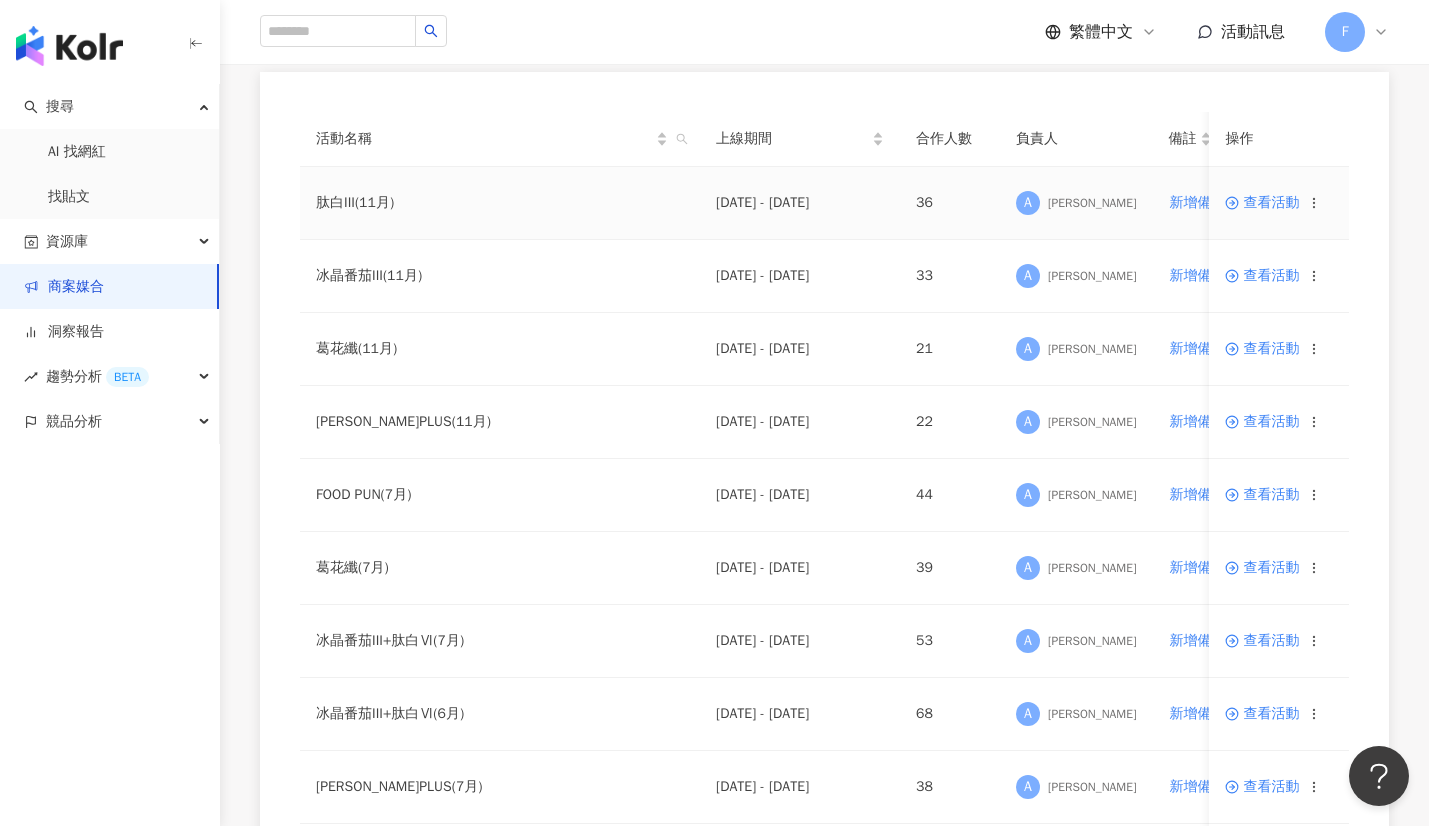 click on "36" at bounding box center (950, 203) 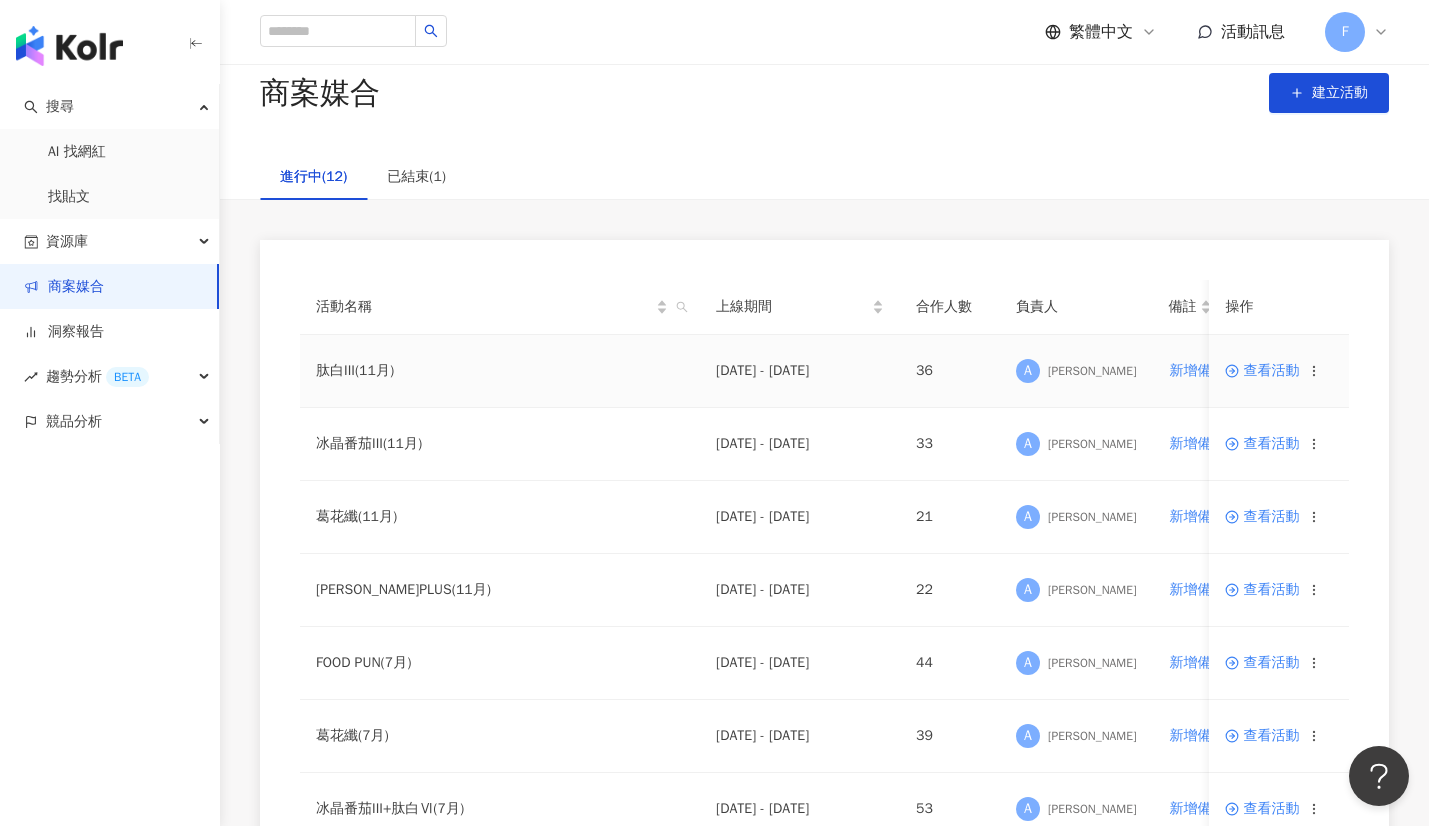 scroll, scrollTop: 0, scrollLeft: 0, axis: both 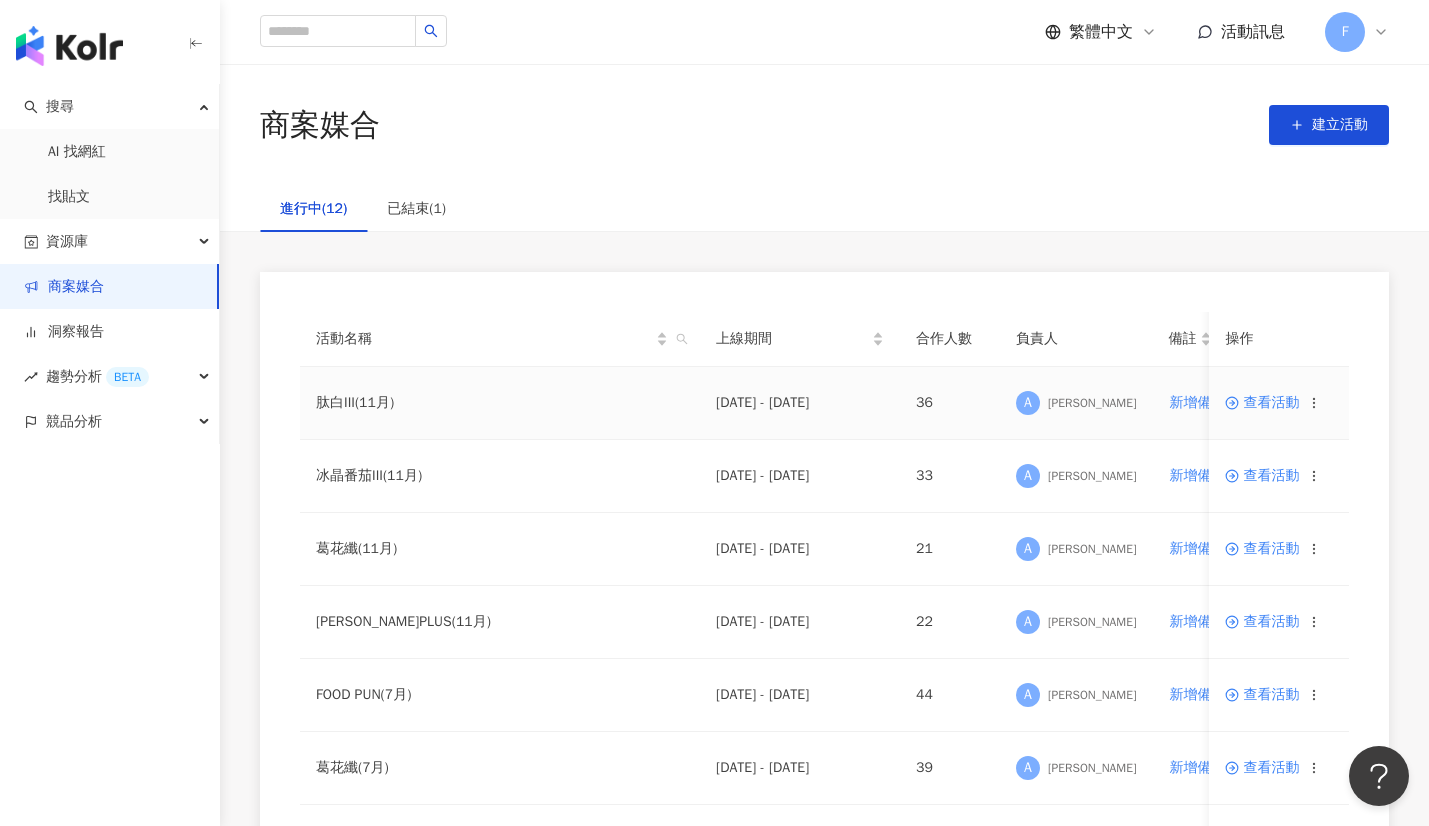 click on "肽白III(11月)" at bounding box center [500, 403] 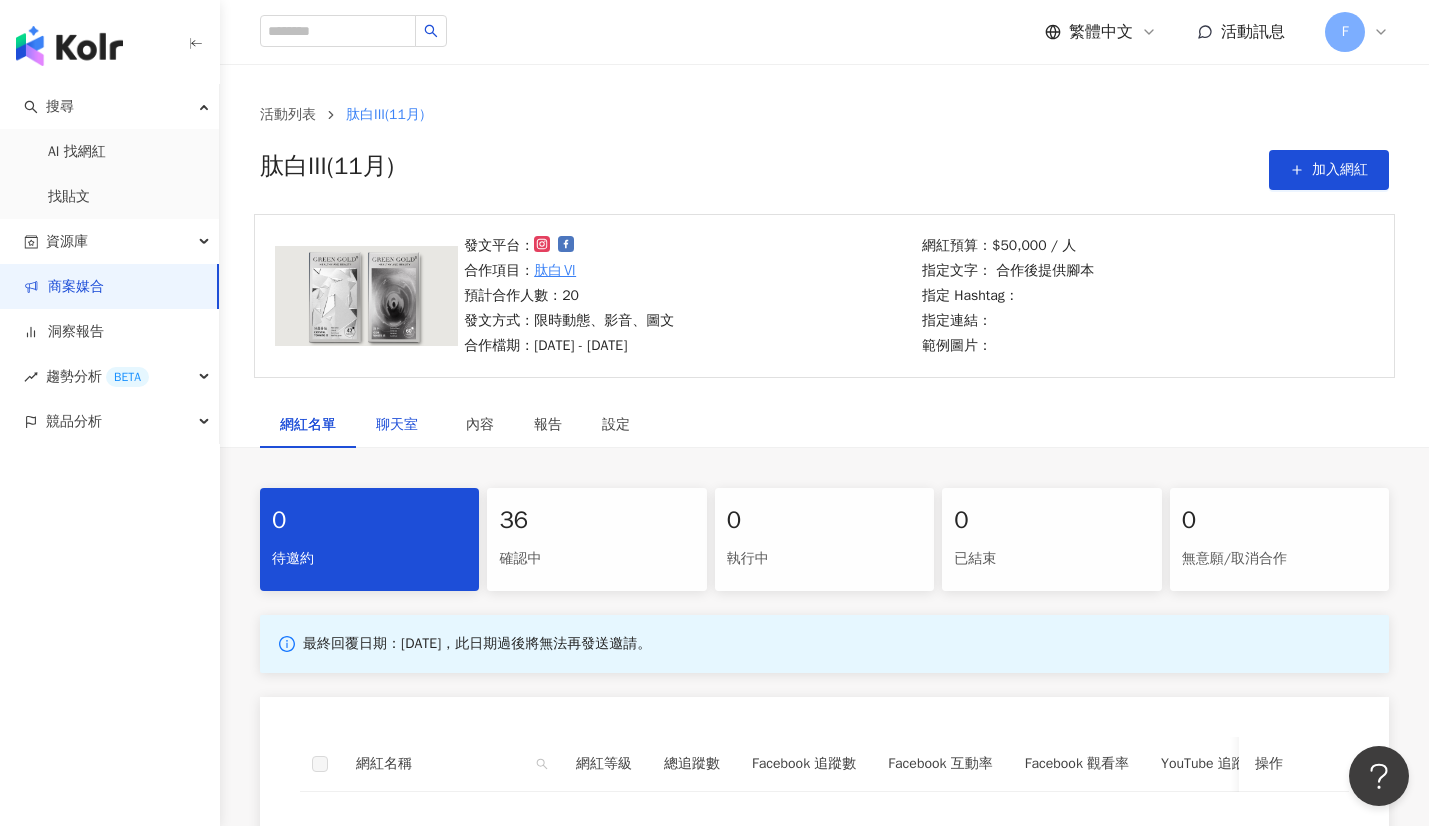click on "聊天室" at bounding box center (401, 425) 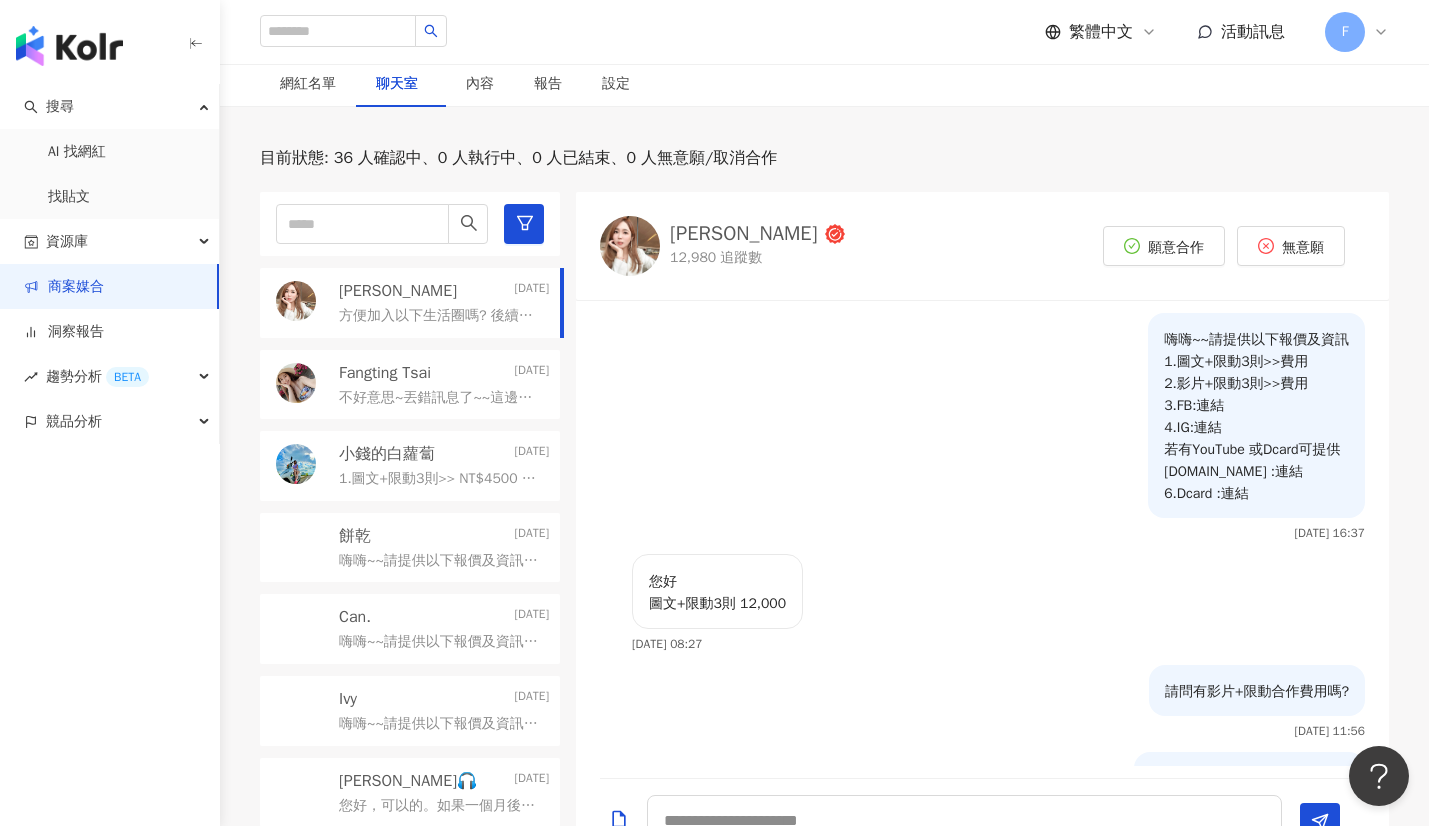 scroll, scrollTop: 392, scrollLeft: 0, axis: vertical 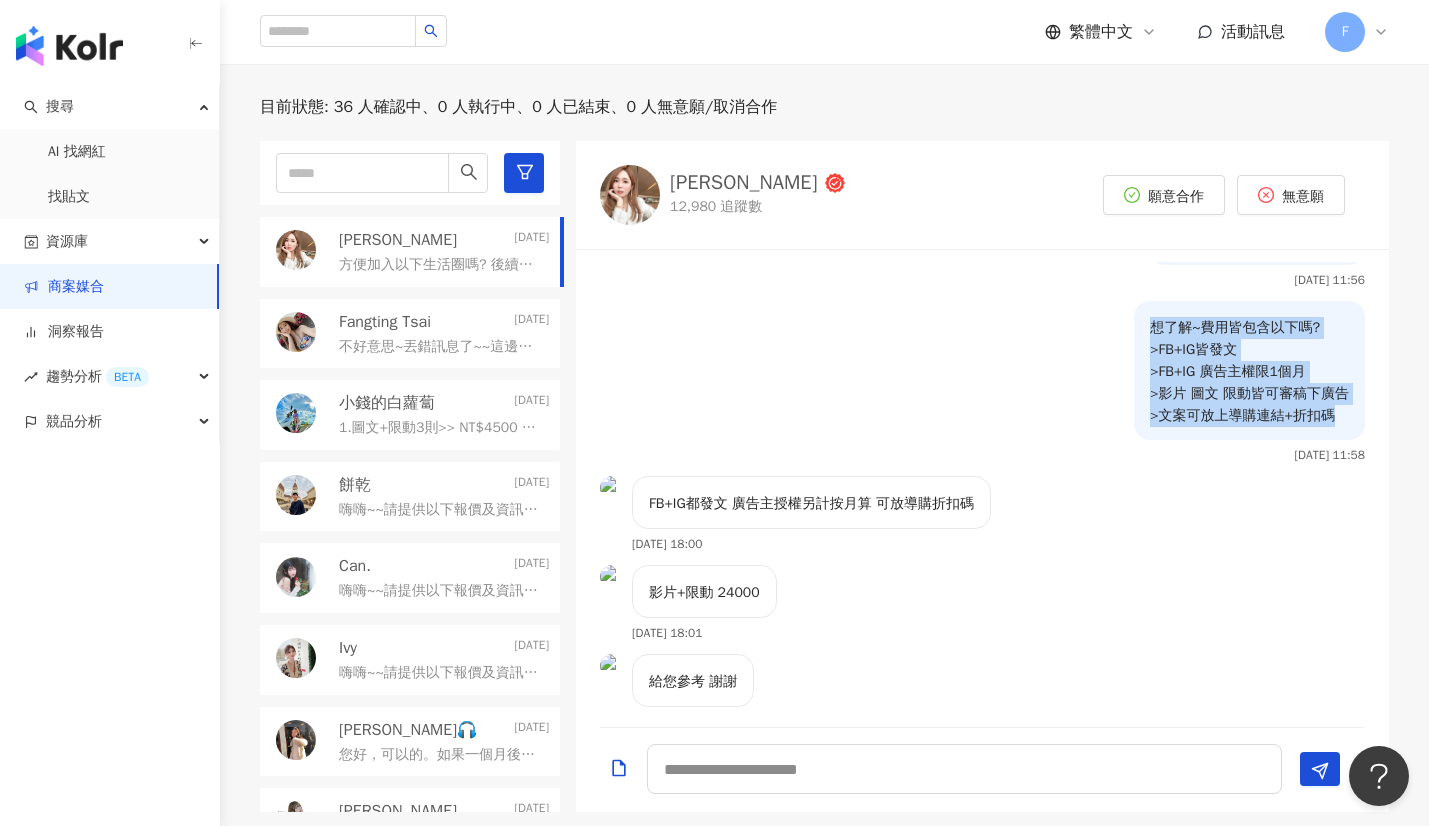 drag, startPoint x: 1144, startPoint y: 328, endPoint x: 1339, endPoint y: 413, distance: 212.72047 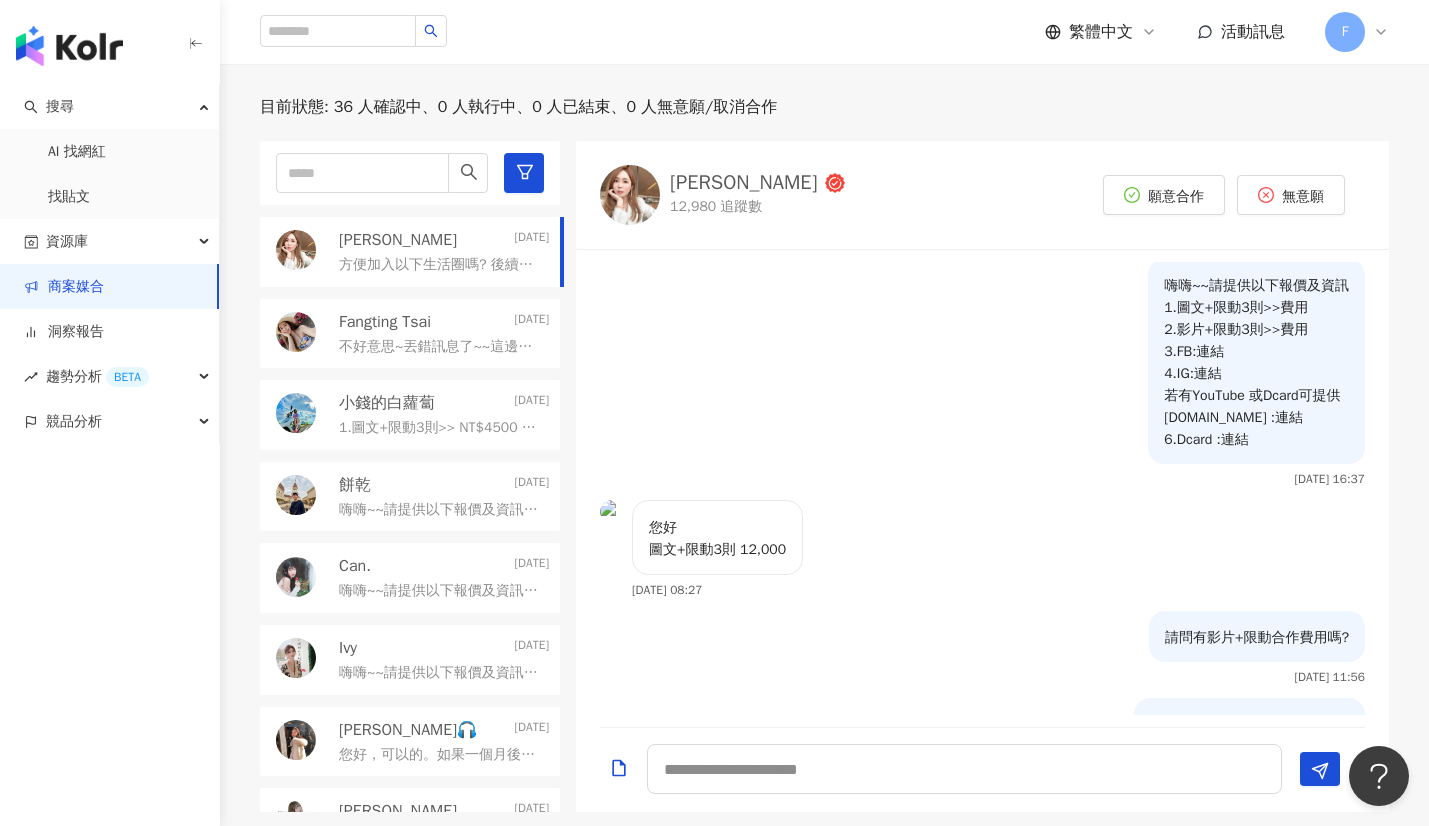 scroll, scrollTop: 0, scrollLeft: 0, axis: both 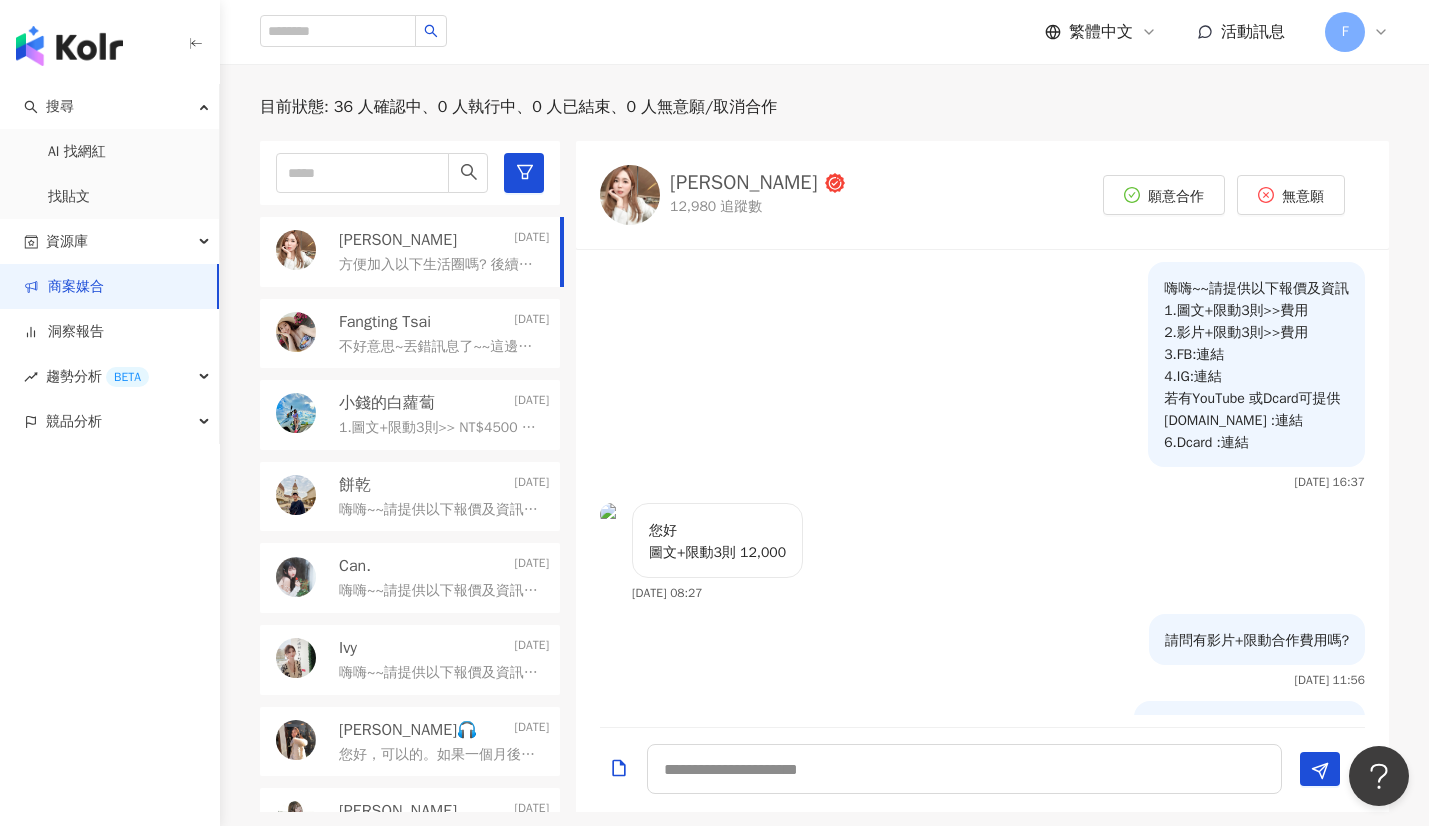 click on "Fangting Tsai" at bounding box center [385, 322] 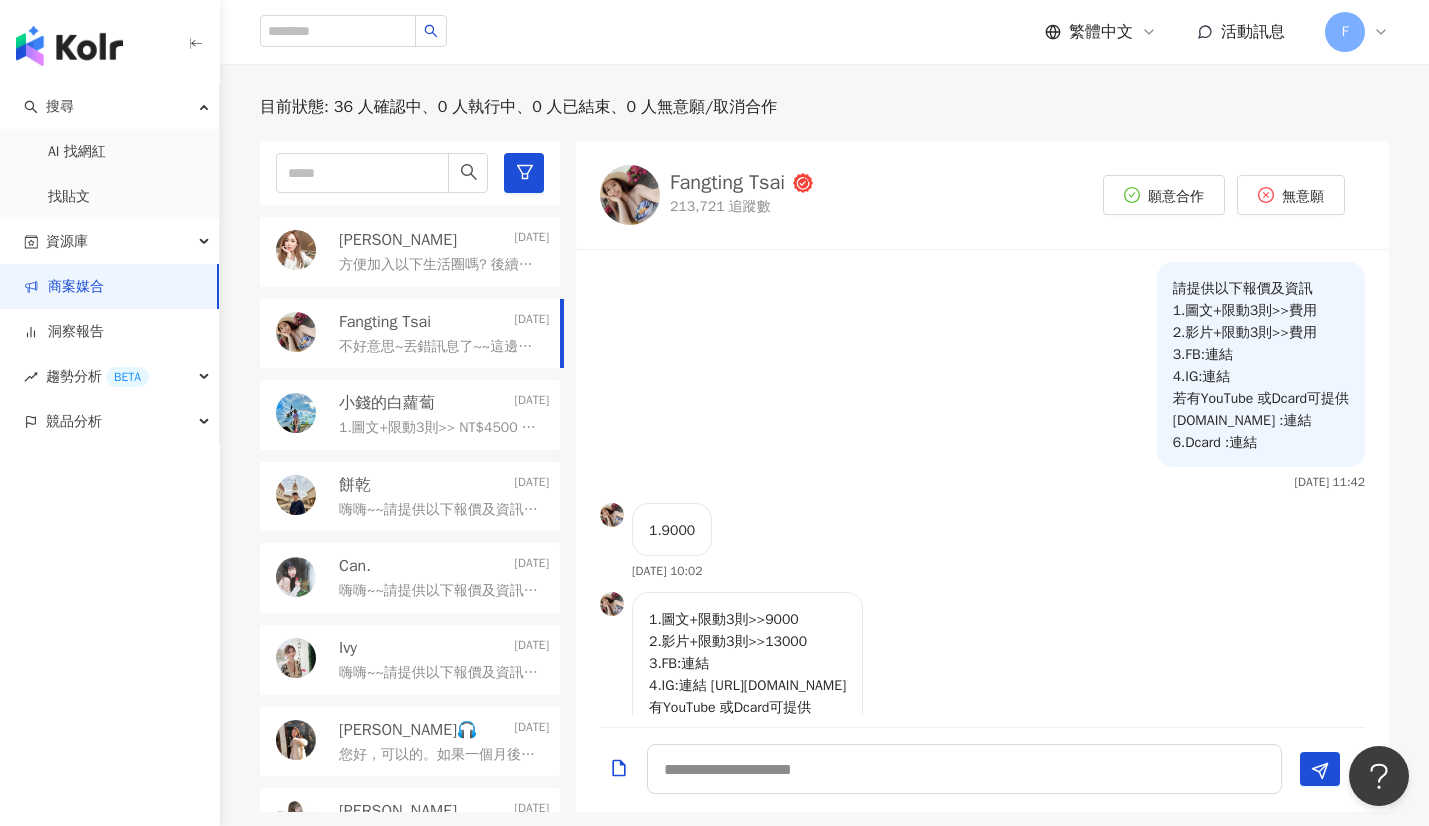 scroll, scrollTop: 671, scrollLeft: 0, axis: vertical 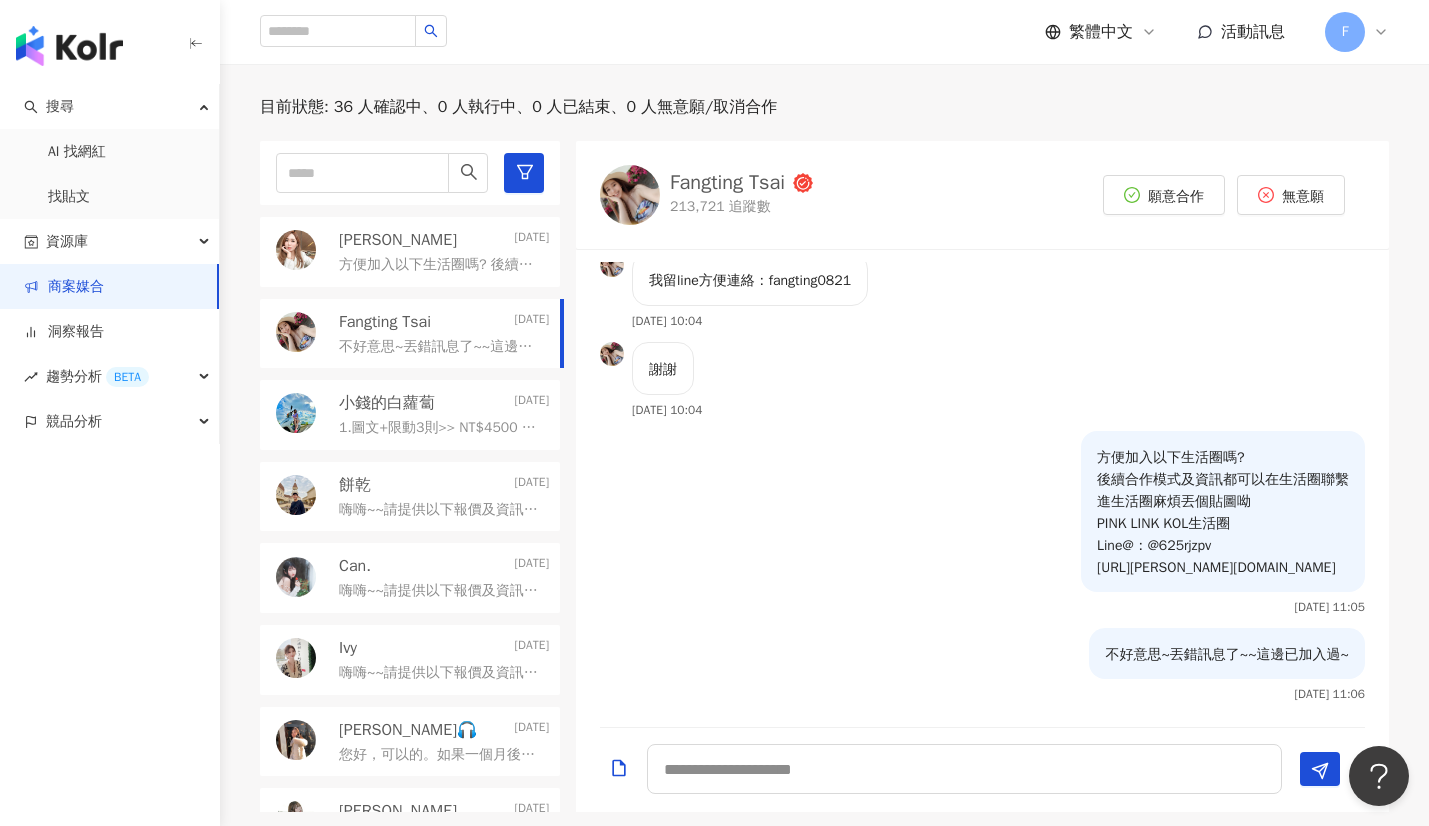 click on "餅乾 [DATE]" at bounding box center [444, 485] 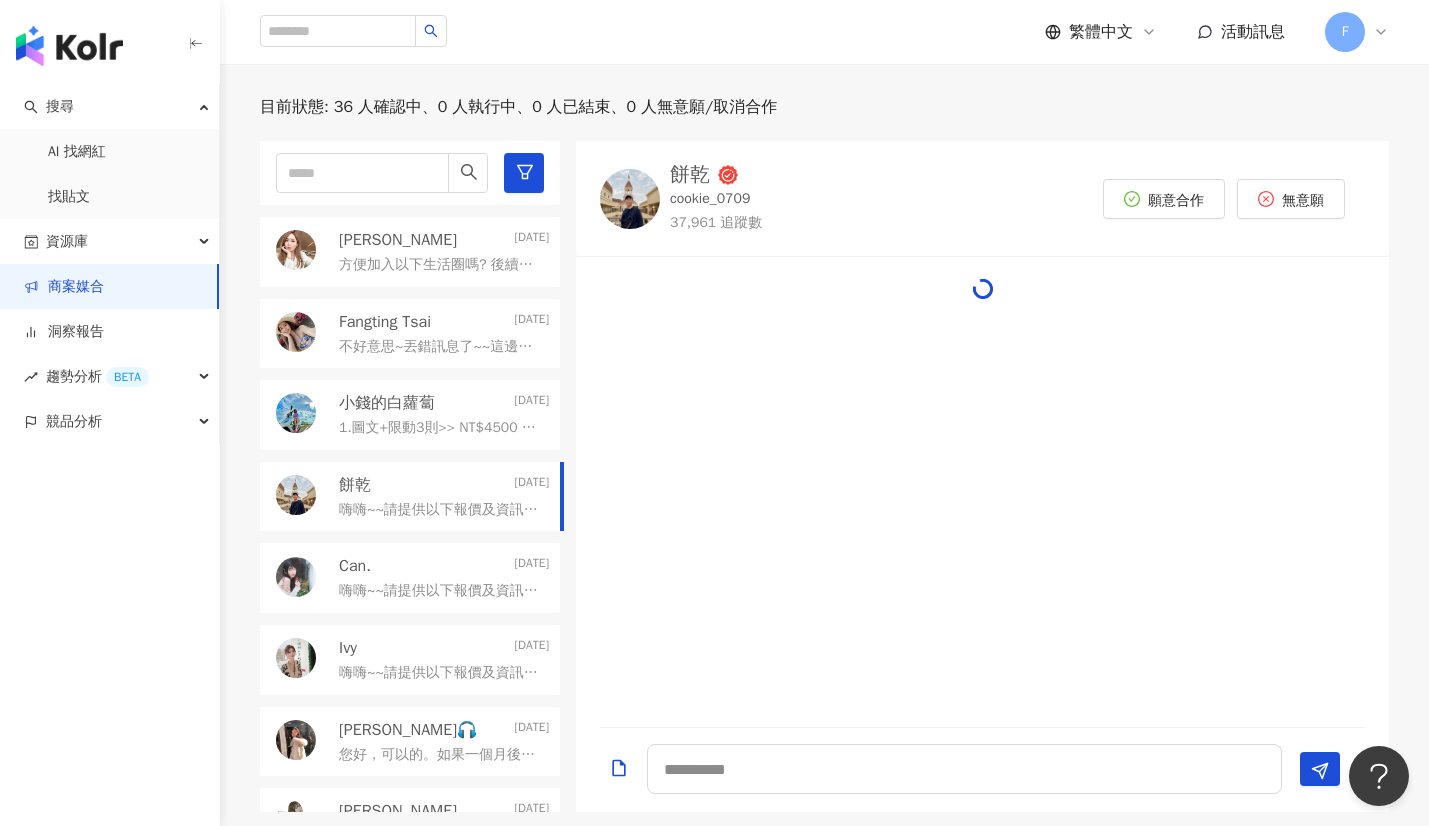 scroll, scrollTop: 0, scrollLeft: 0, axis: both 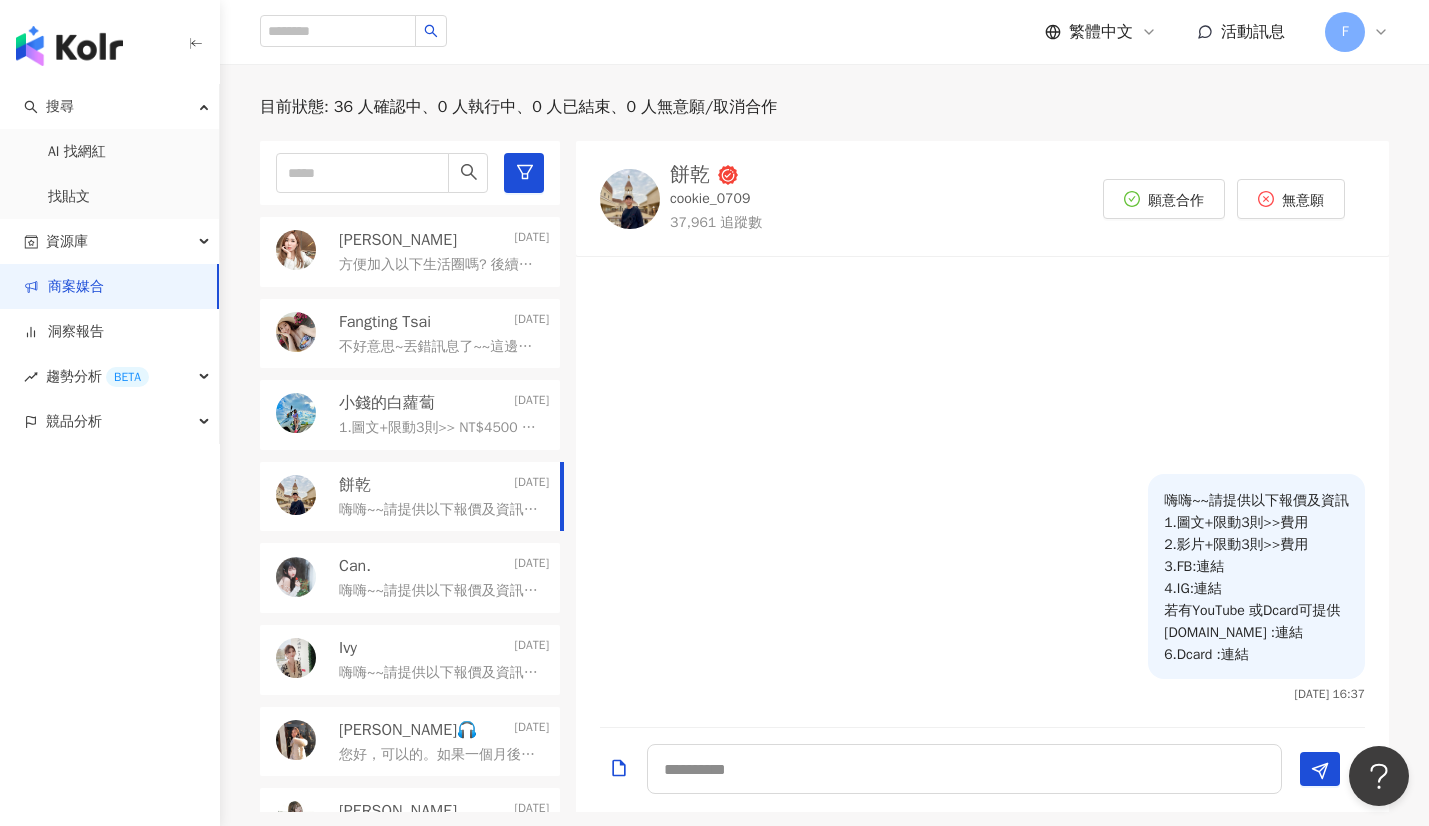 click on "1.圖文+限動3則>> NT$4500
2.影片+限動3則>>NT$6800
3.FB:[URL][DOMAIN_NAME]
4.IG:[URL][DOMAIN_NAME]
若有YouTube 或Dcard可提供
[DOMAIN_NAME] : [URL][DOMAIN_NAME]
6.Dcard :連結
[URL][DOMAIN_NAME]" at bounding box center [440, 428] 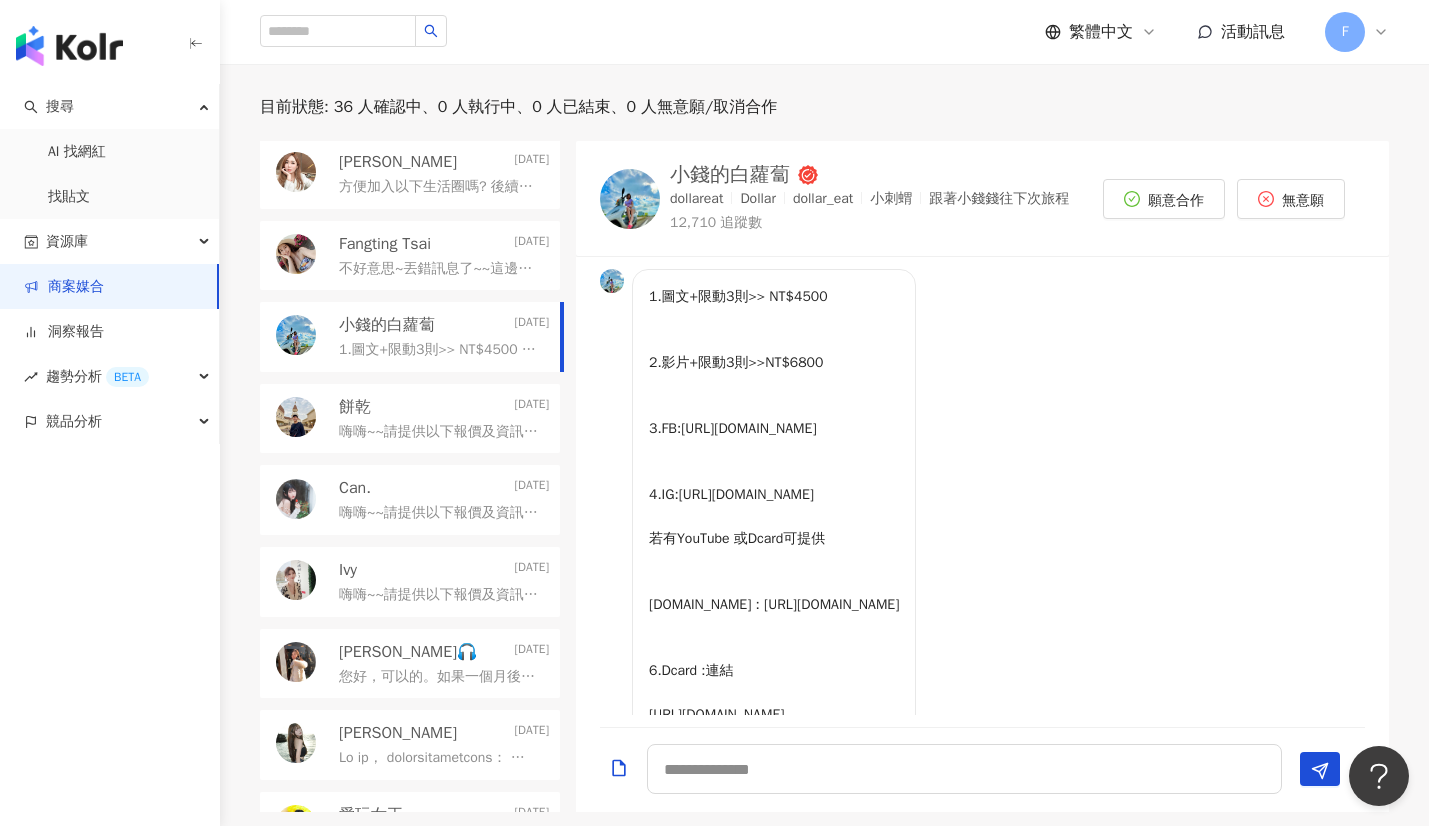 scroll, scrollTop: 100, scrollLeft: 0, axis: vertical 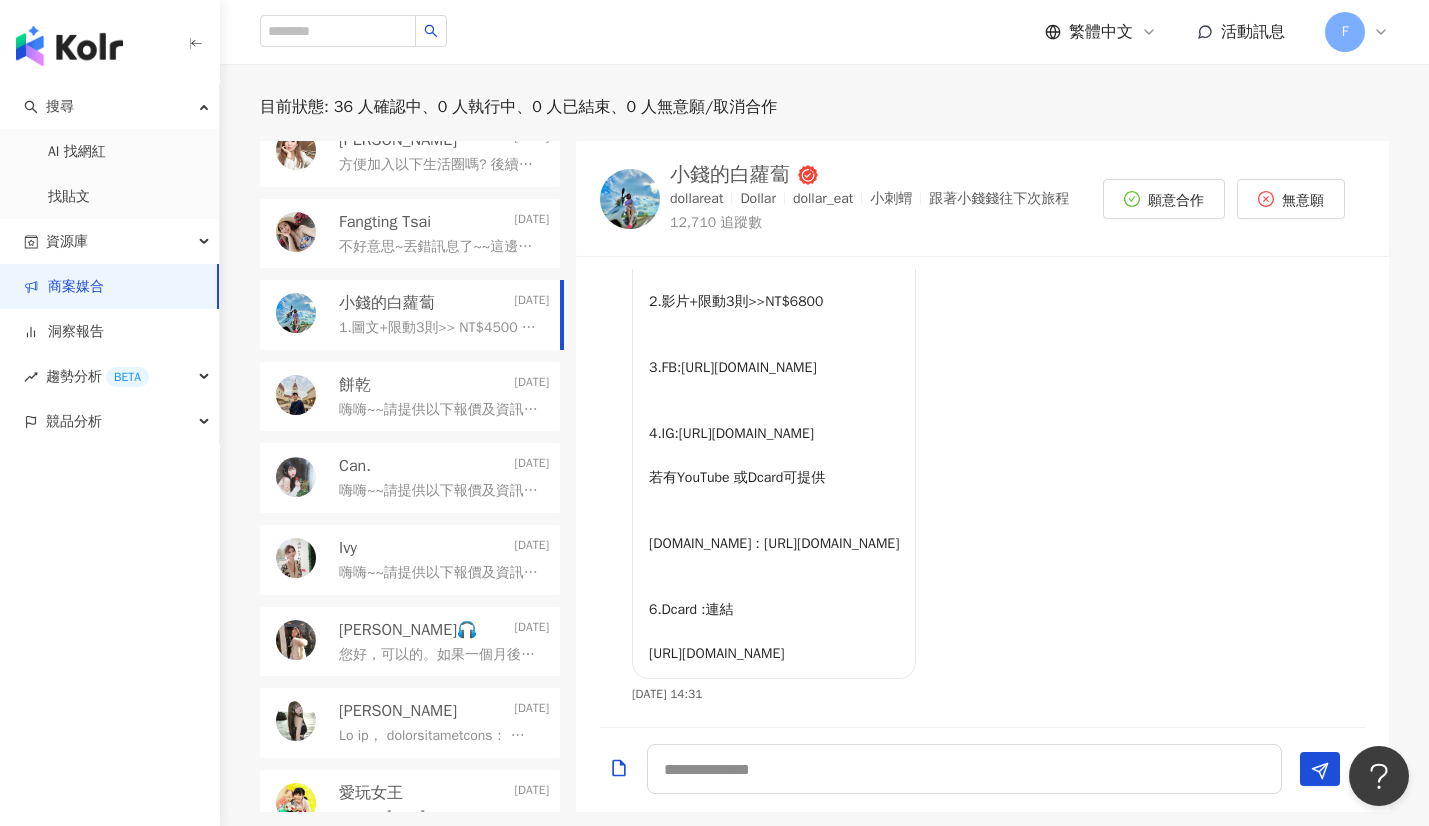 click on "嗨嗨~~請提供以下報價及資訊
1.圖文+限動3則>>費用
2.影片+限動3則>>費用
3.FB:連結
4.IG:連結
若有YouTube 或Dcard可提供
[DOMAIN_NAME] :連結
6.Dcard :連結" at bounding box center (444, 489) 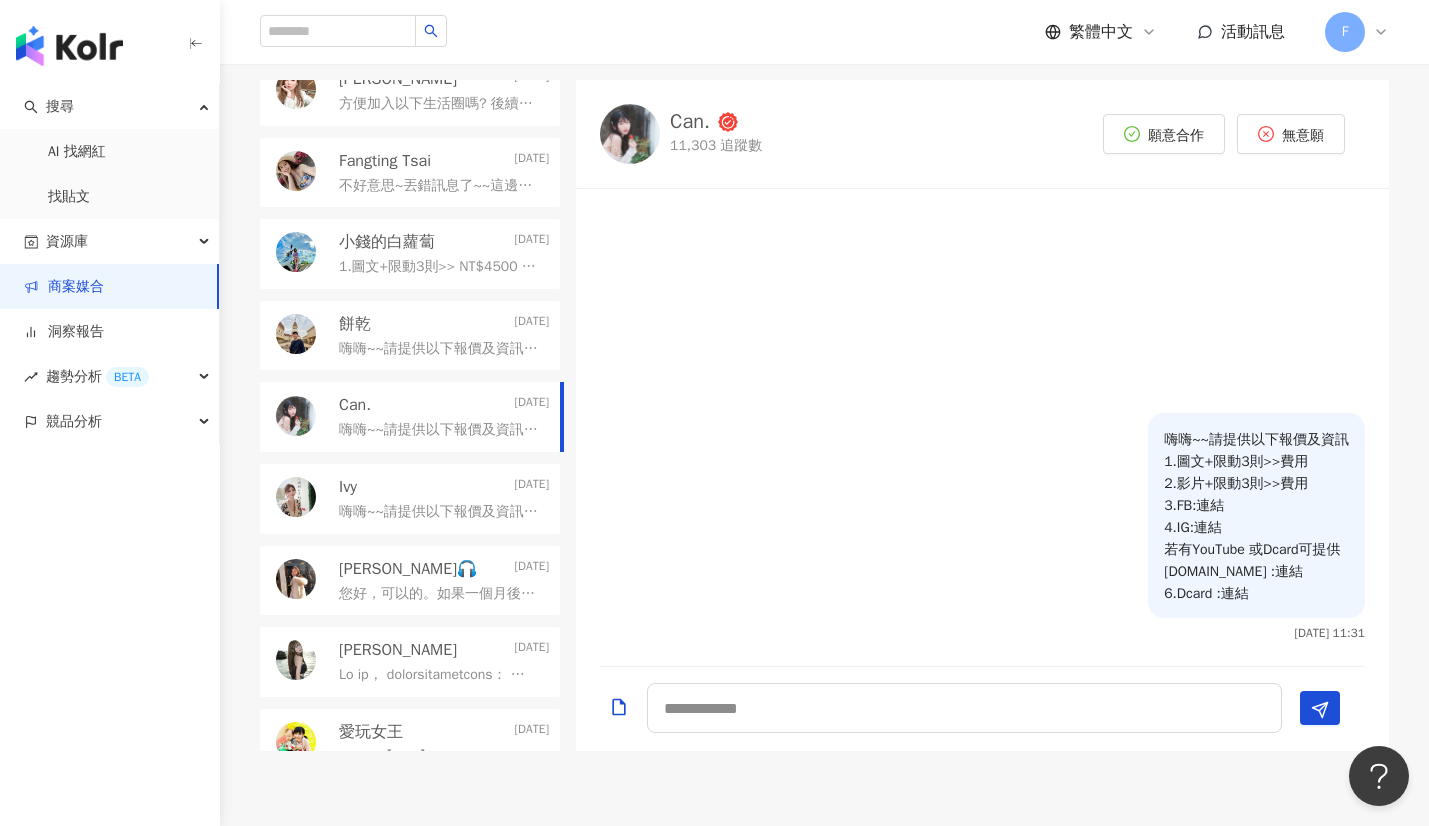 scroll, scrollTop: 592, scrollLeft: 0, axis: vertical 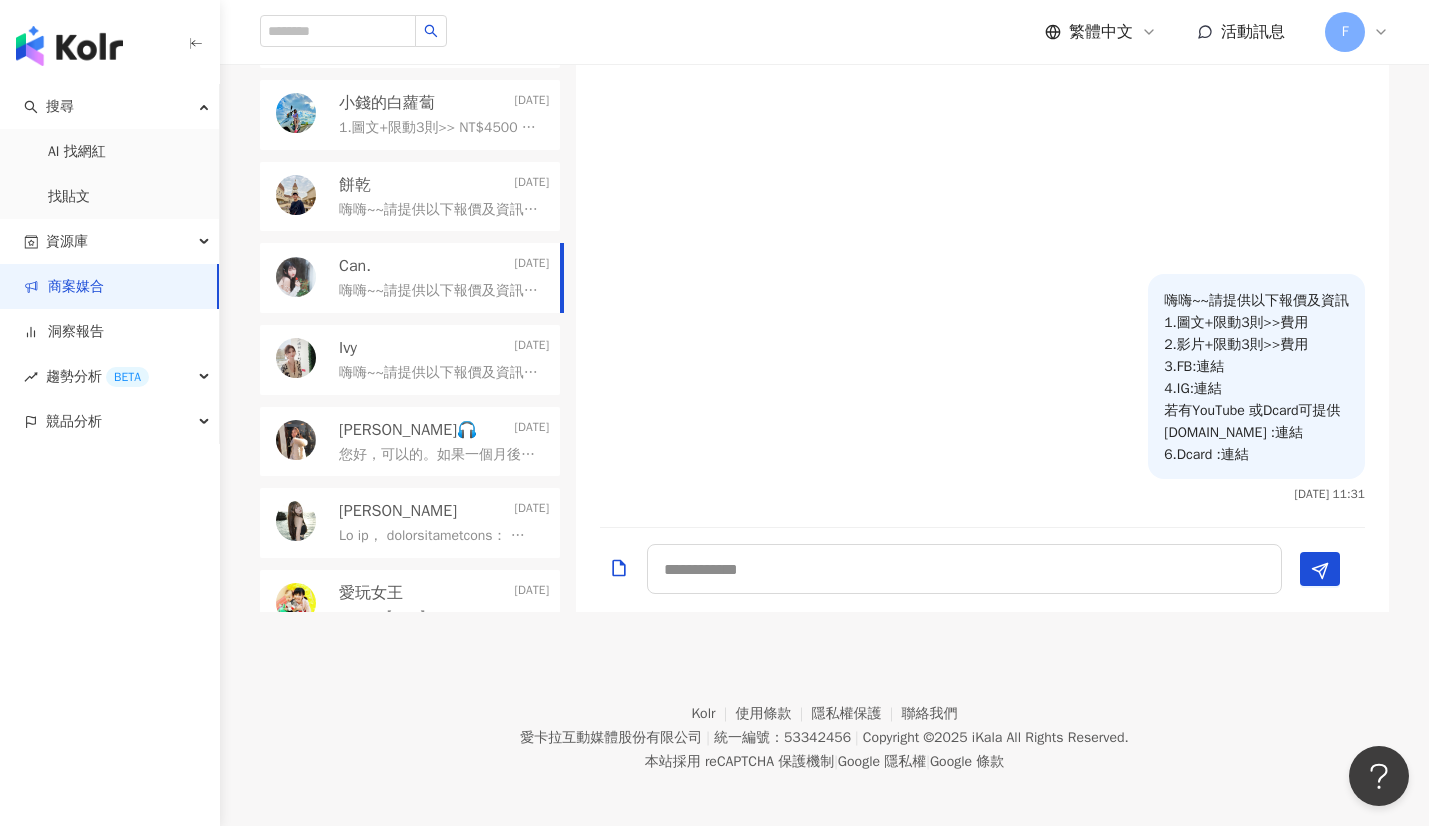 click on "嗨嗨~~請提供以下報價及資訊
1.圖文+限動3則>>費用
2.影片+限動3則>>費用
3.FB:連結
4.IG:連結
若有YouTube 或Dcard可提供
[DOMAIN_NAME] :連結
6.Dcard :連結" at bounding box center [440, 373] 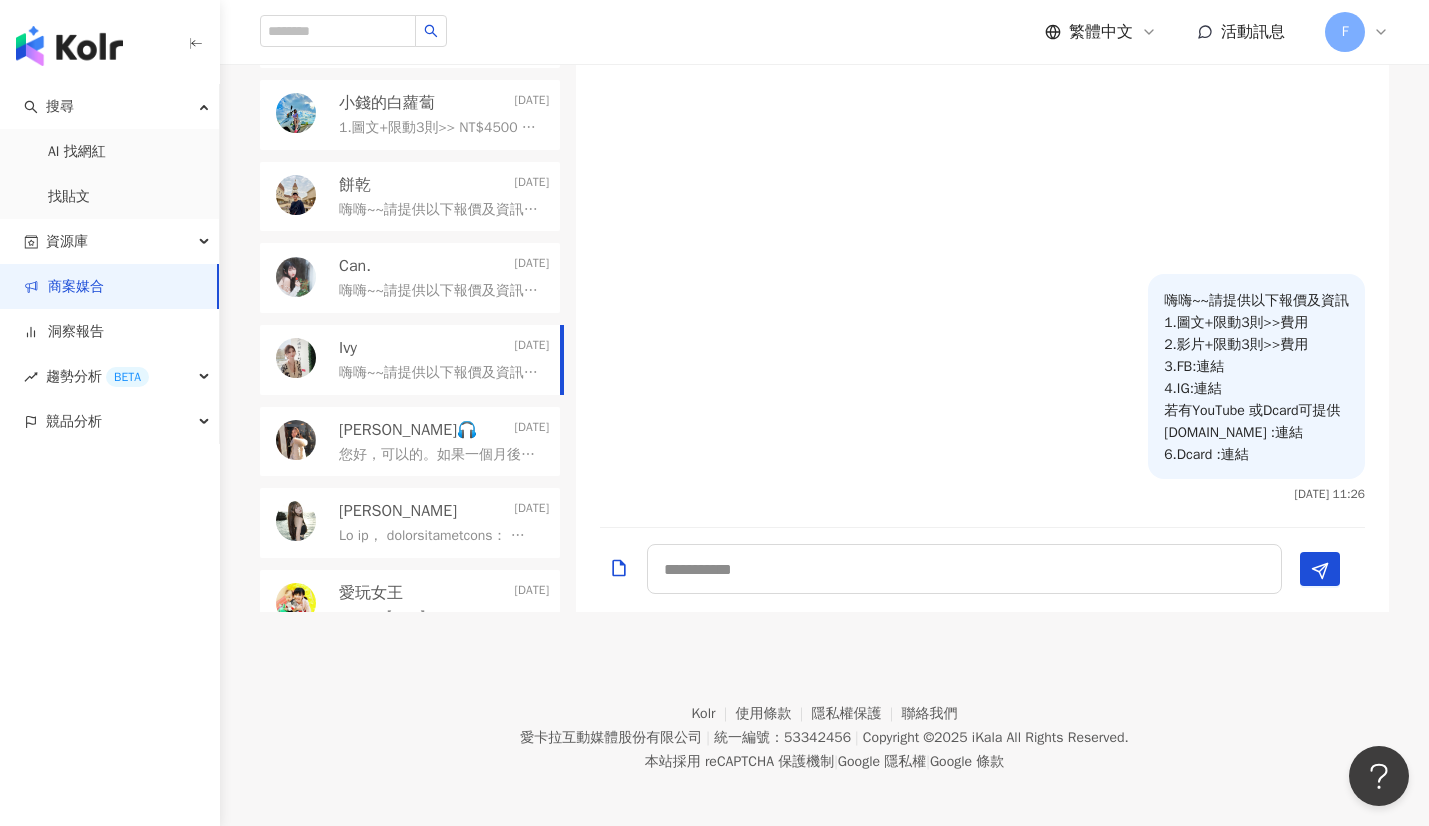 click on "您好，可以的。如果一個月後需要投廣就會是按照上方的費用計算喔～" at bounding box center [440, 455] 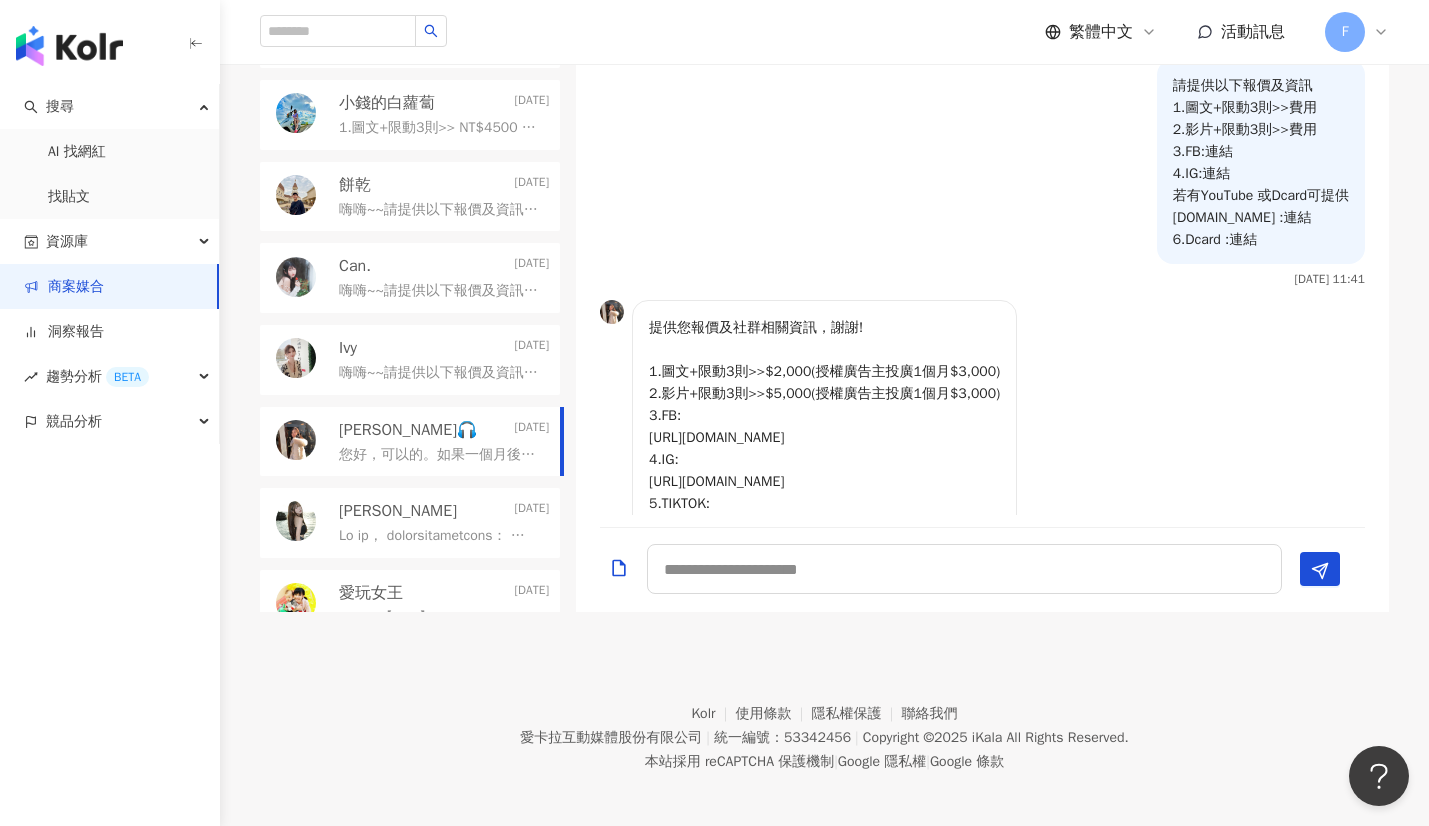 scroll, scrollTop: 0, scrollLeft: 0, axis: both 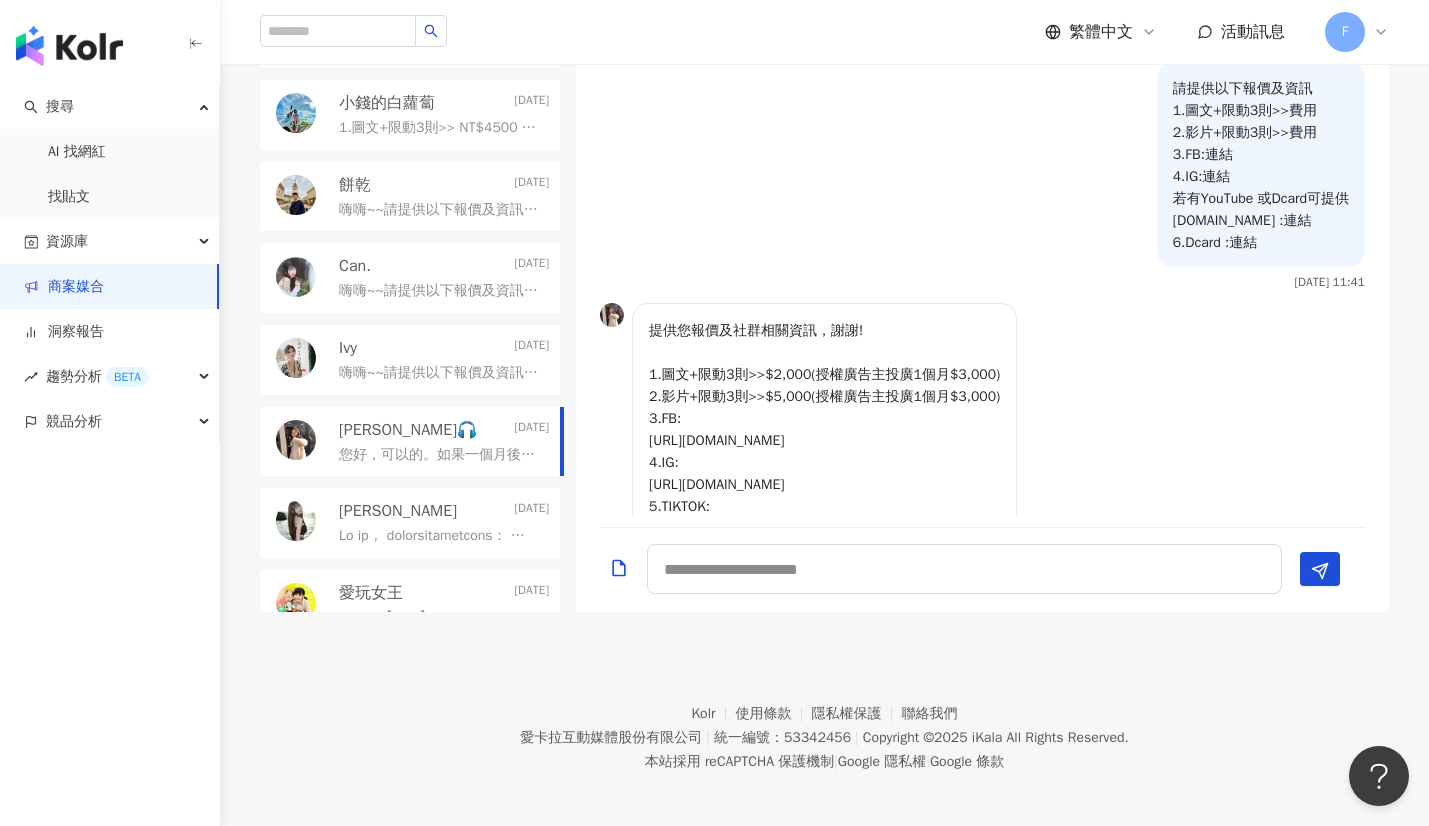 click on "[PERSON_NAME] [DATE]" at bounding box center (444, 511) 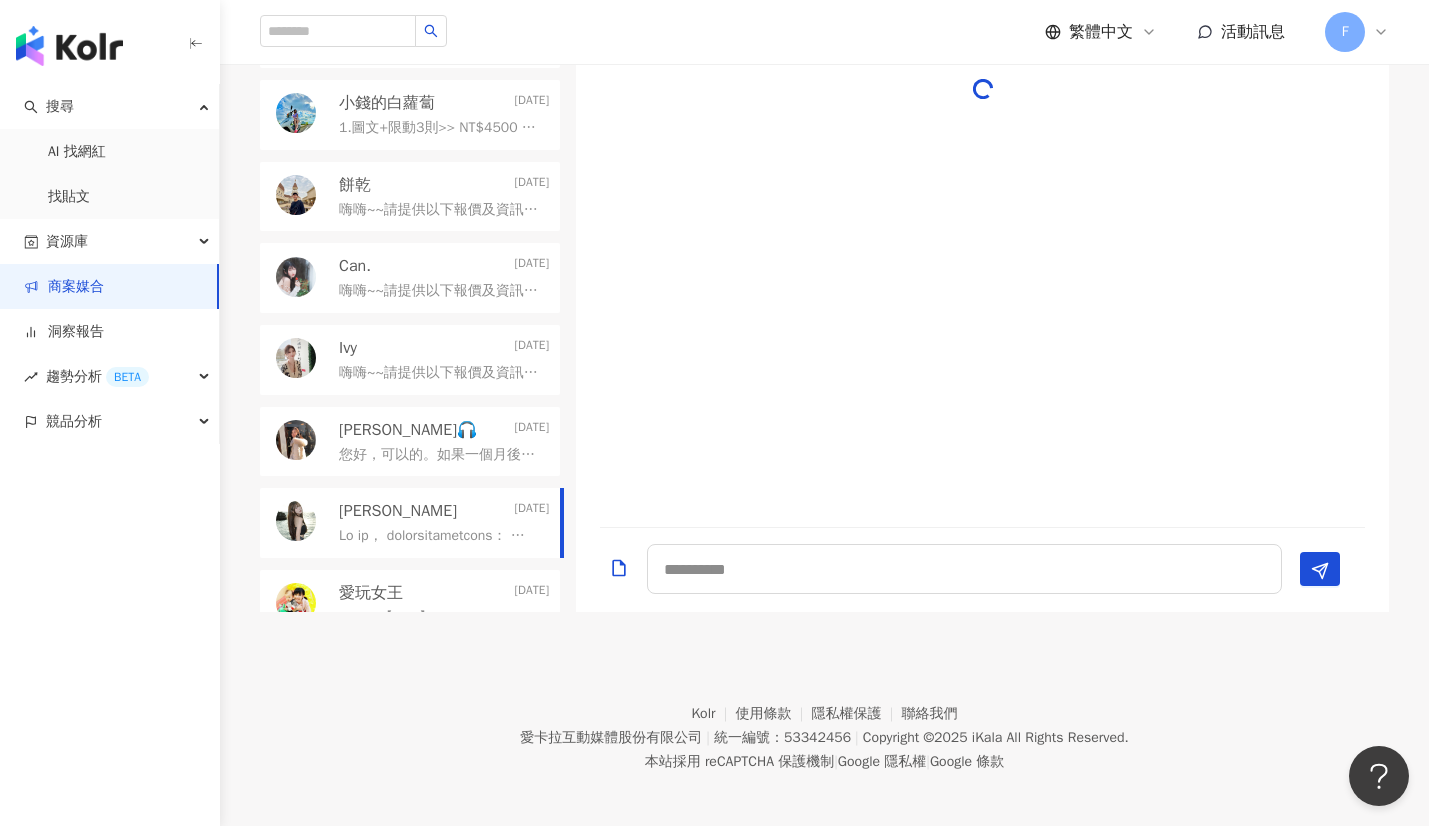 scroll, scrollTop: 391, scrollLeft: 0, axis: vertical 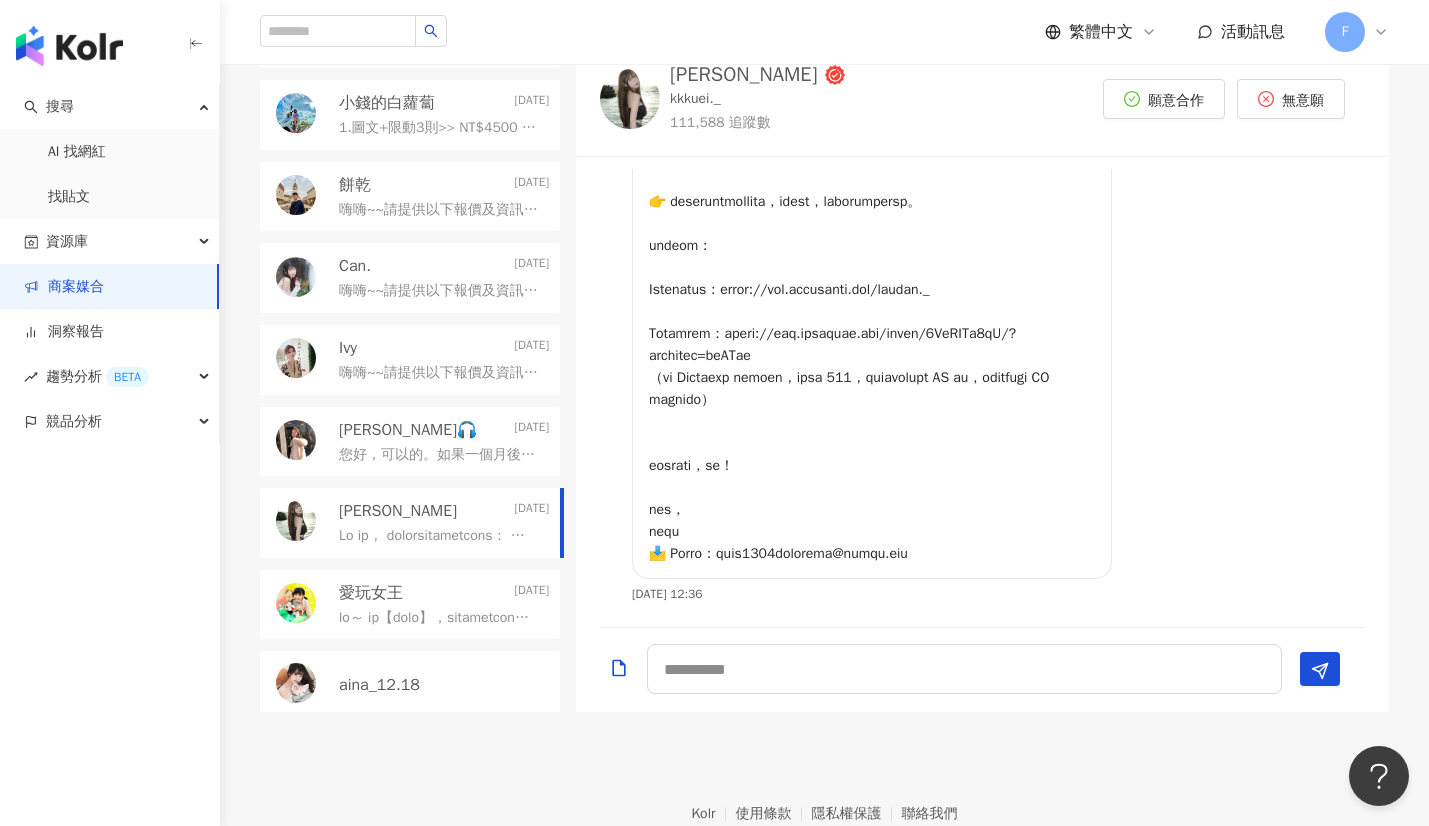 click at bounding box center [440, 618] 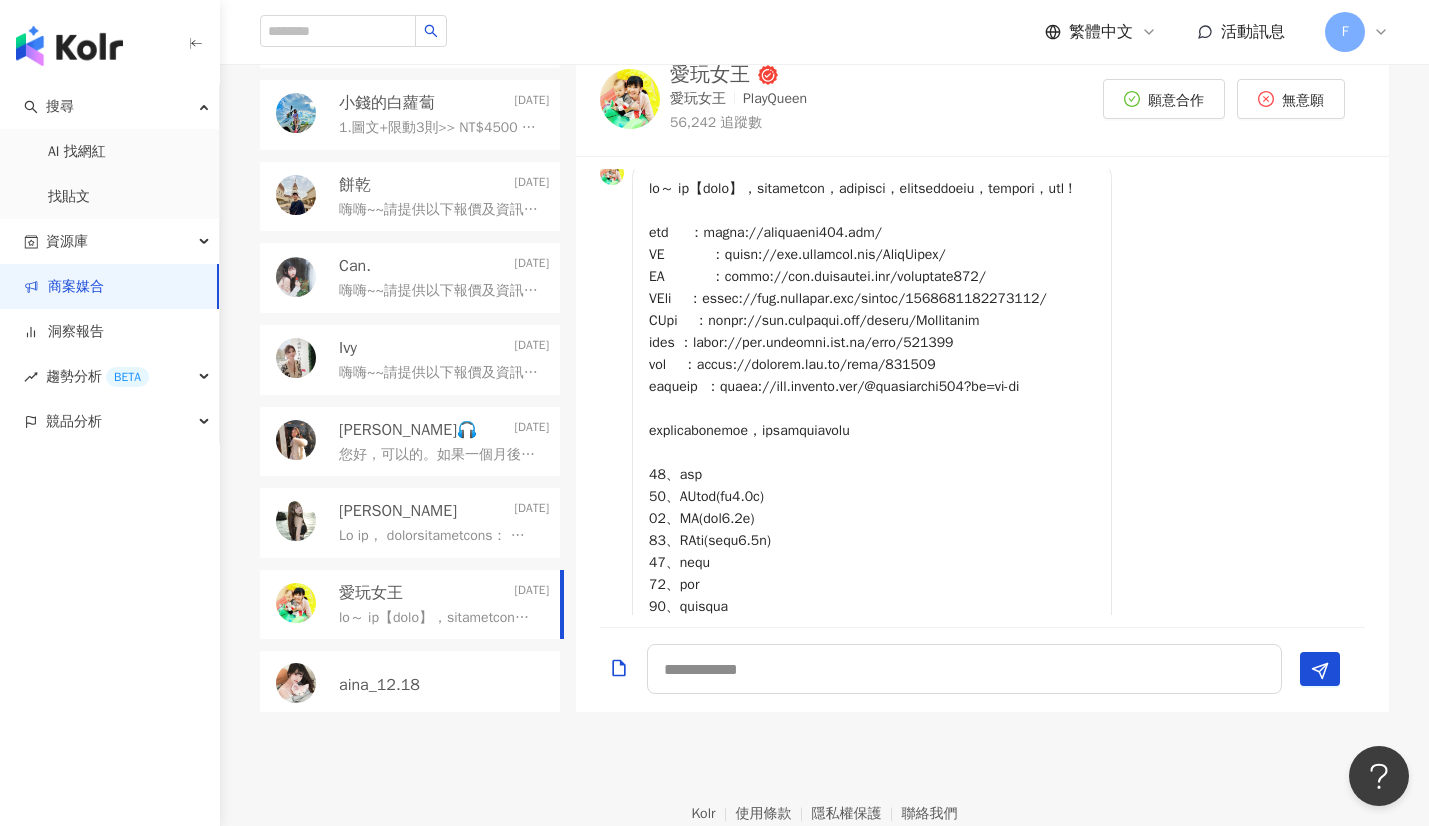 scroll, scrollTop: 0, scrollLeft: 0, axis: both 